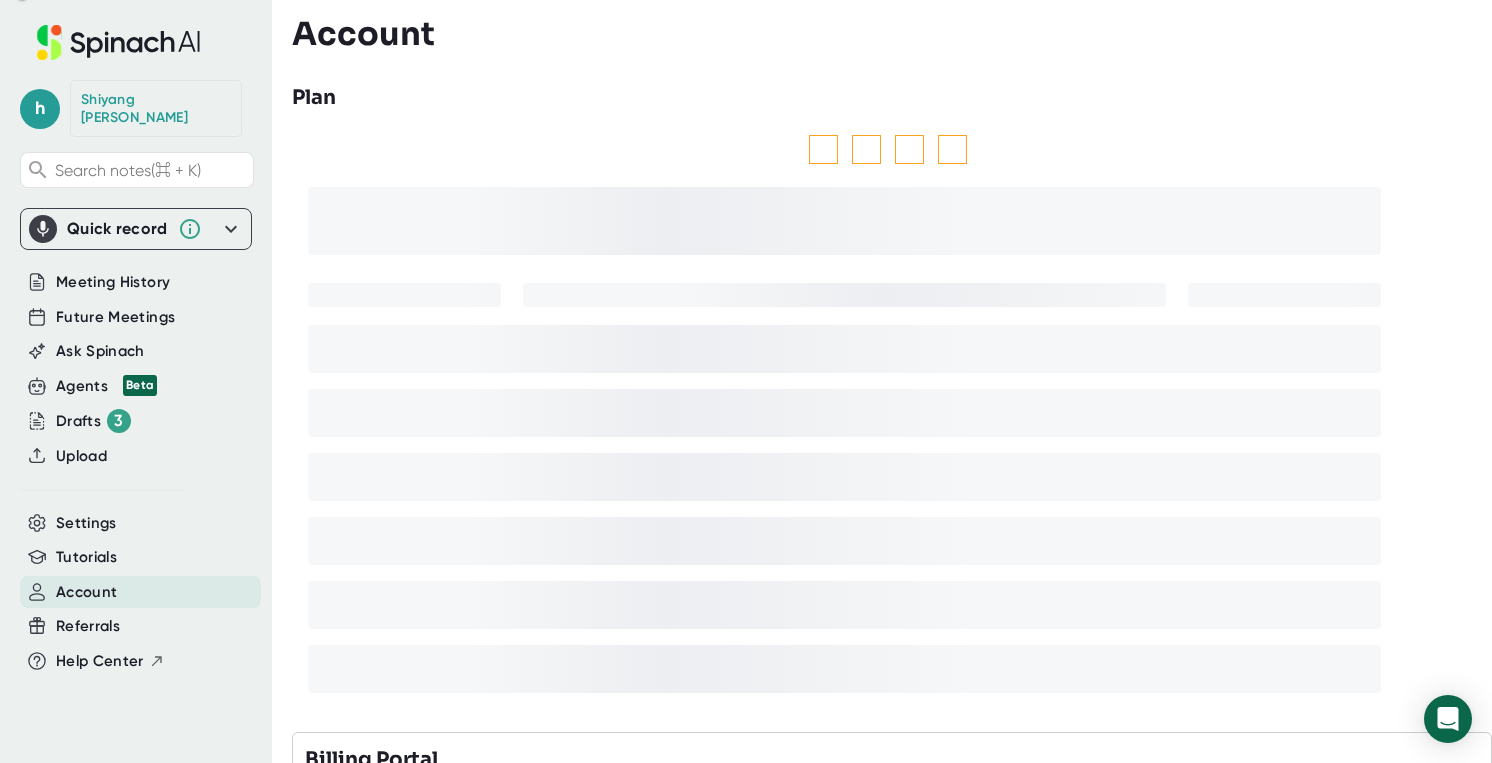 scroll, scrollTop: 0, scrollLeft: 0, axis: both 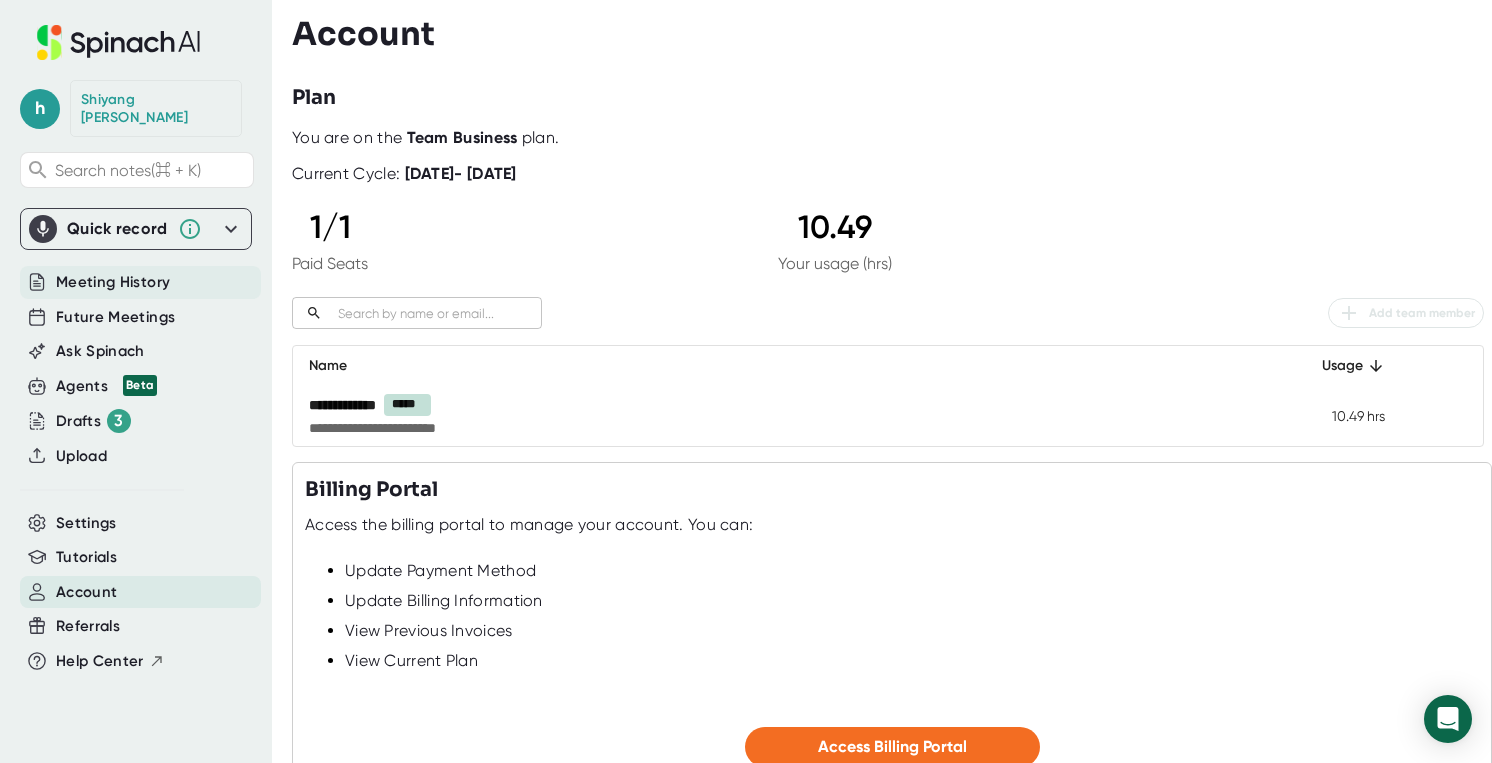 click on "Meeting History" at bounding box center [113, 282] 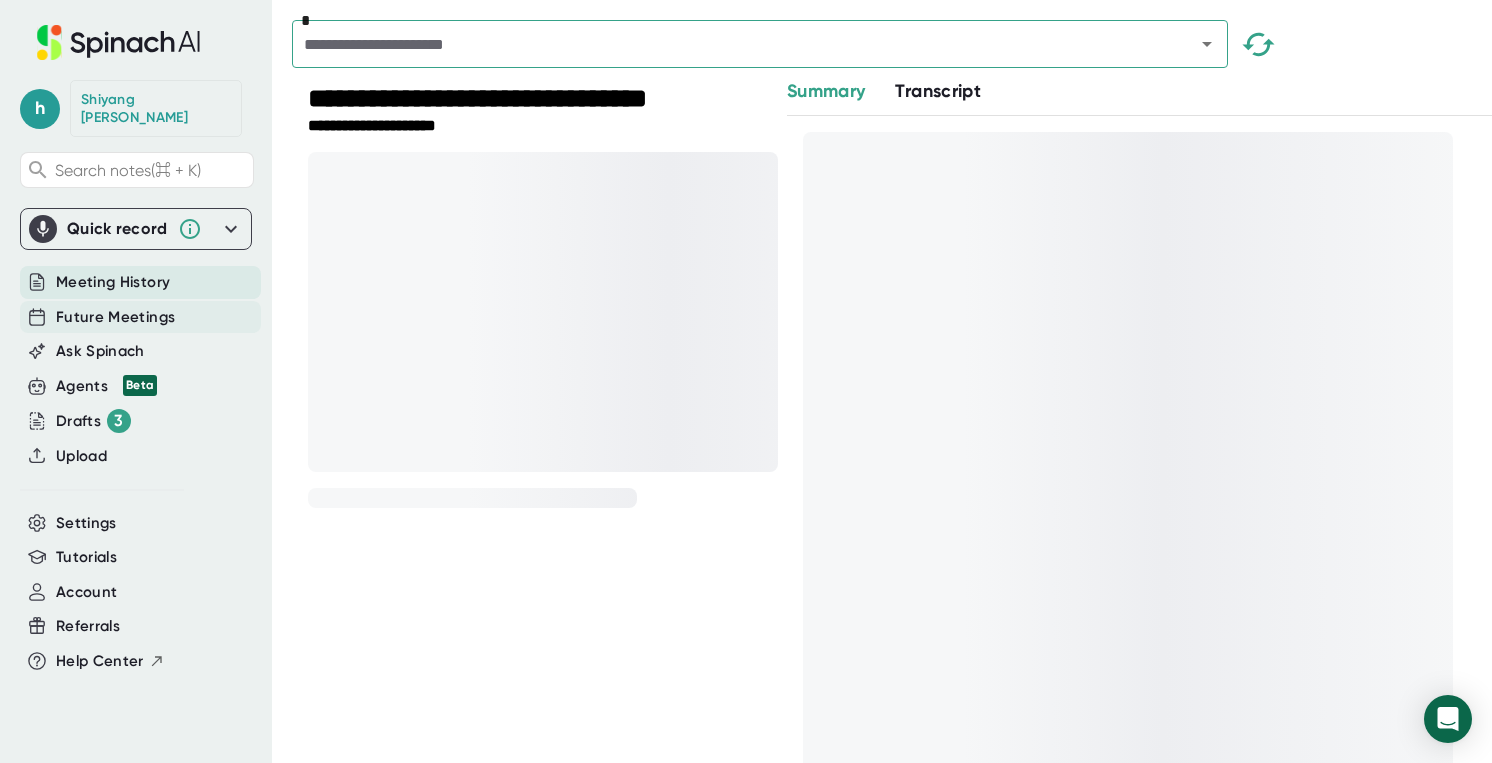 click on "Future Meetings" at bounding box center (115, 317) 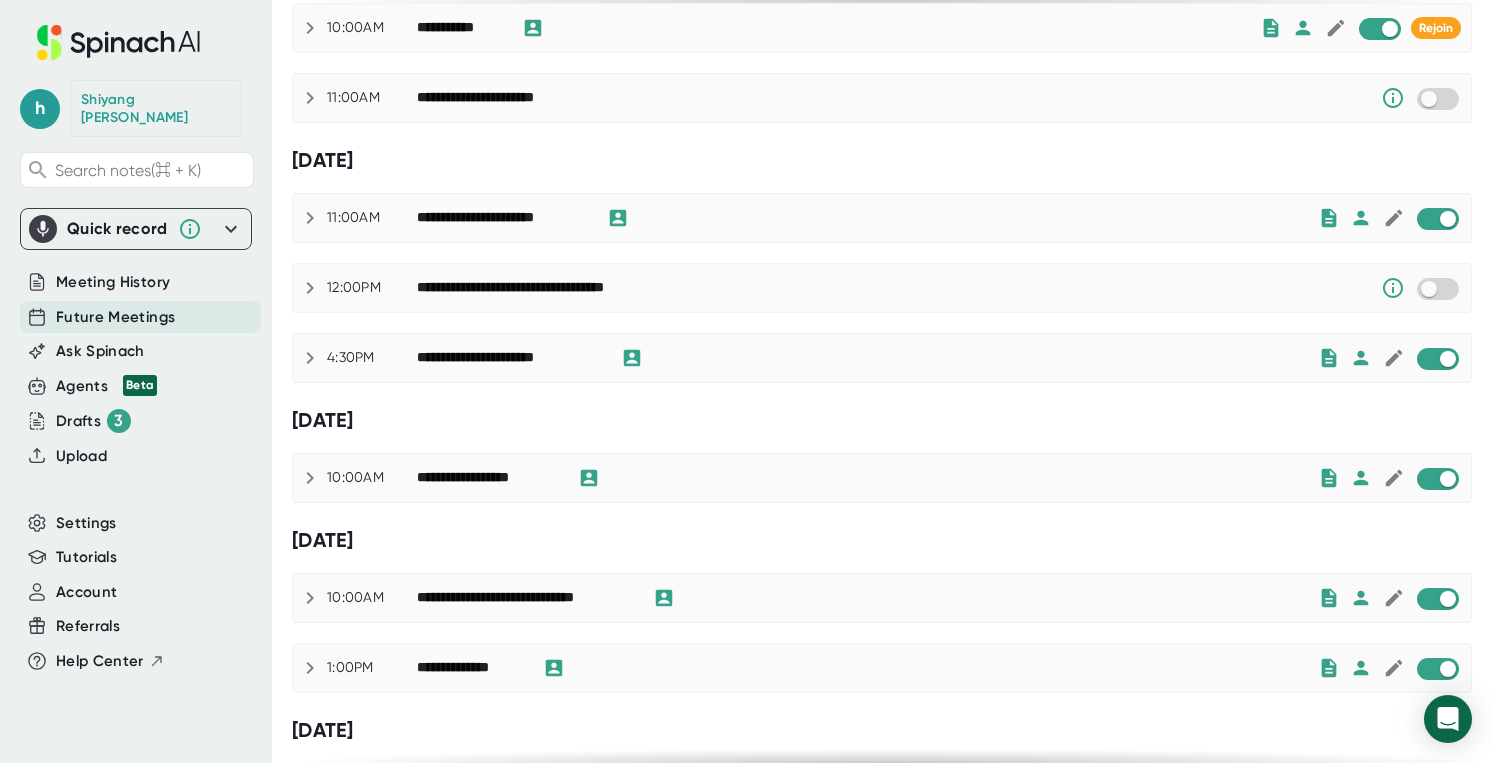 scroll, scrollTop: 191, scrollLeft: 0, axis: vertical 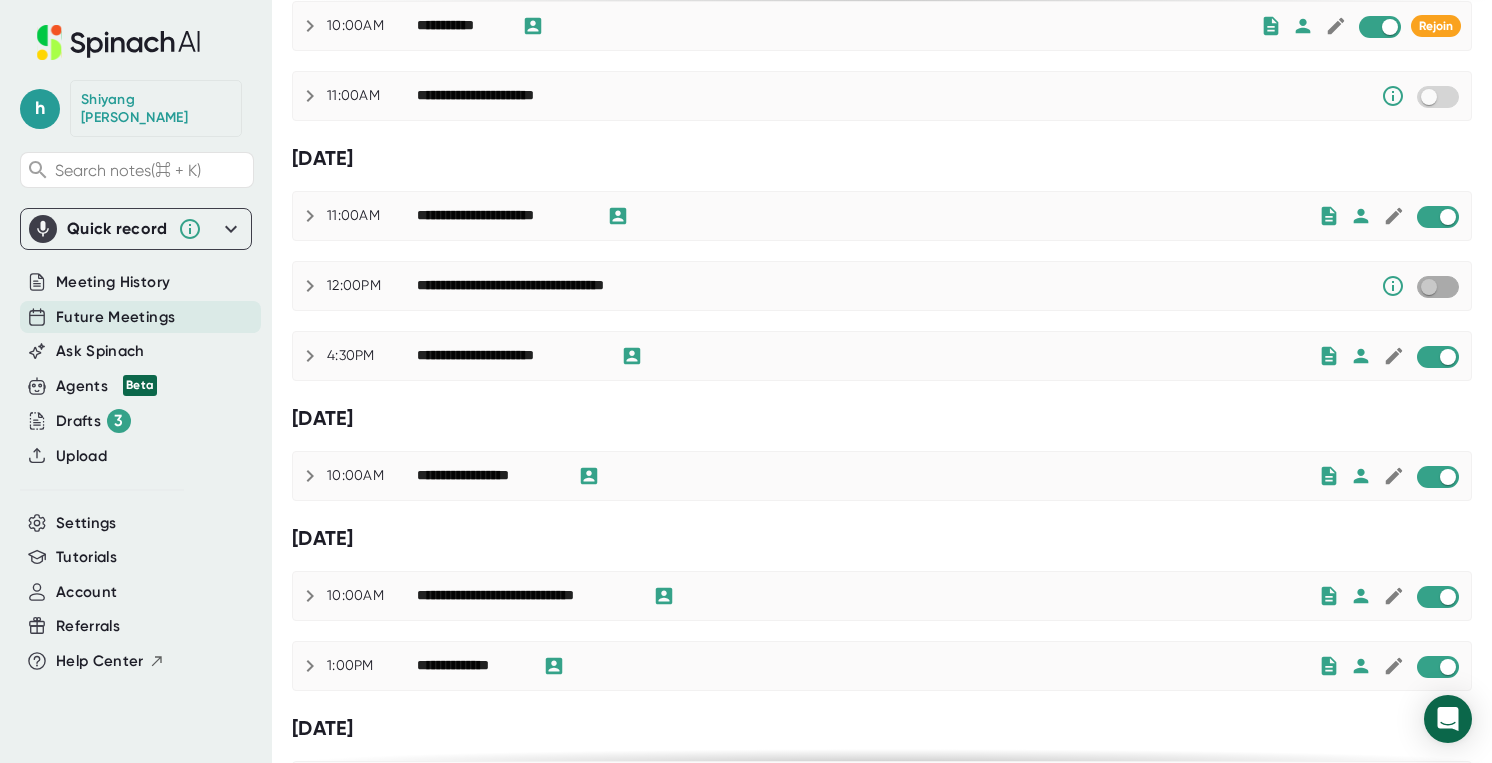 click at bounding box center (1428, 287) 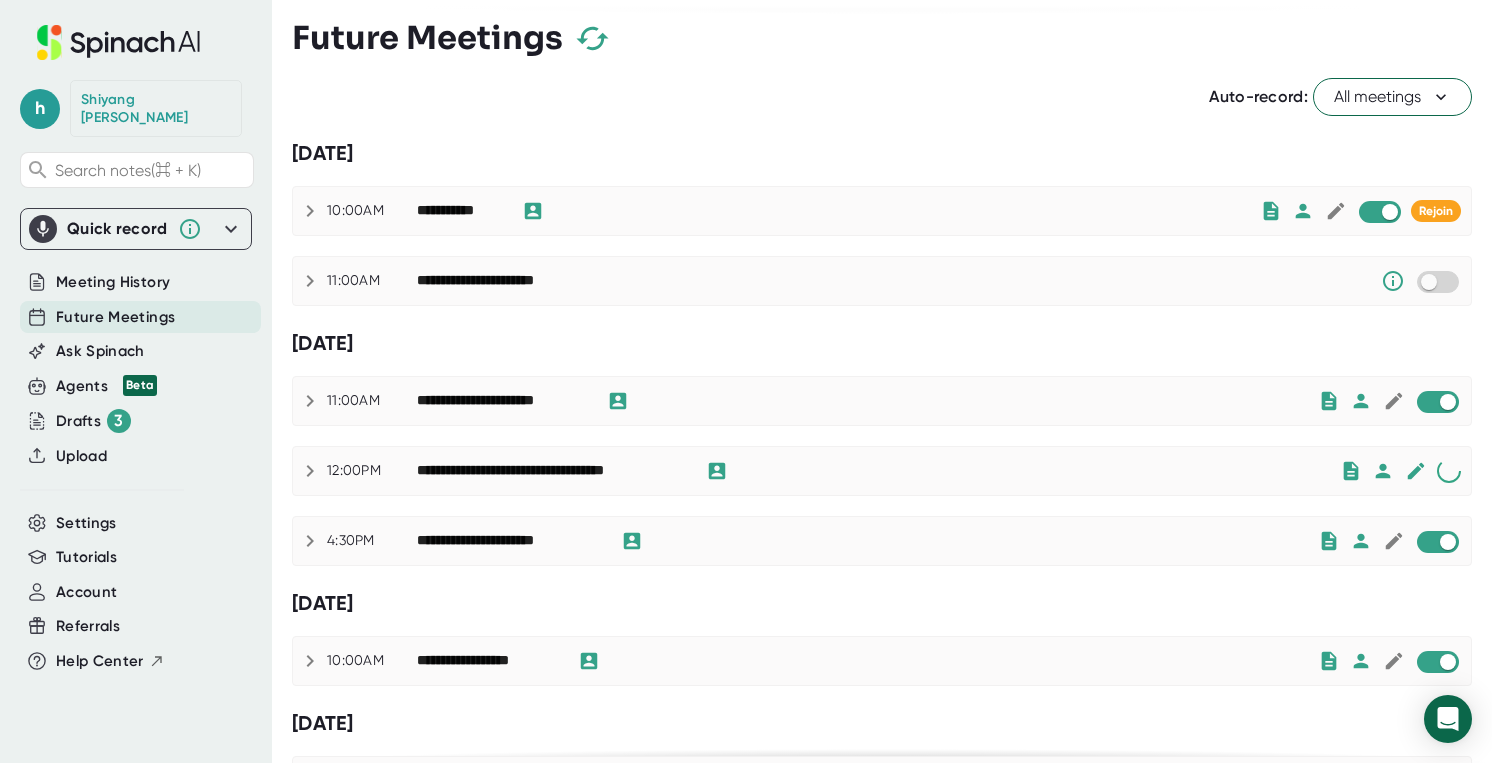 scroll, scrollTop: 0, scrollLeft: 0, axis: both 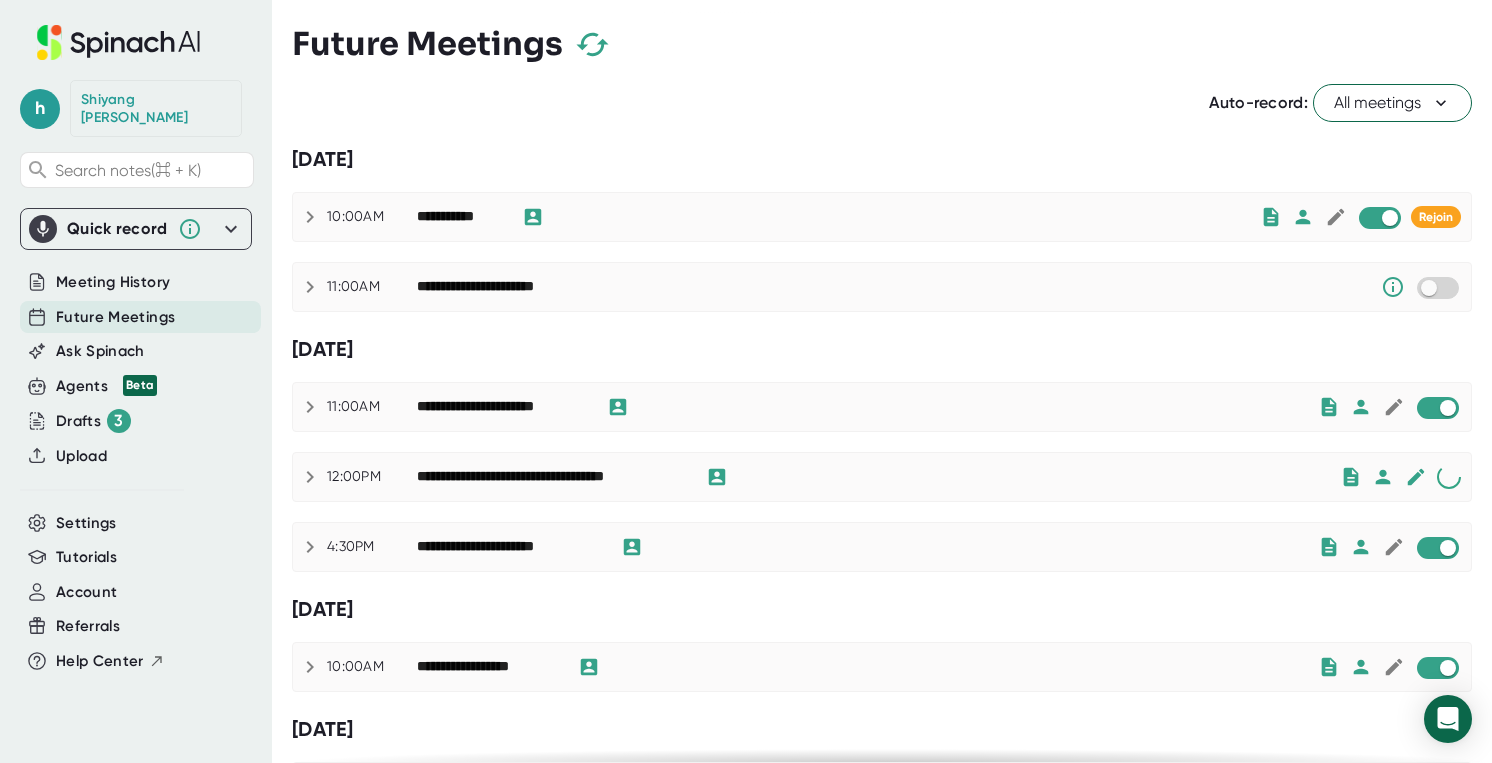 click on "All meetings" at bounding box center (1392, 103) 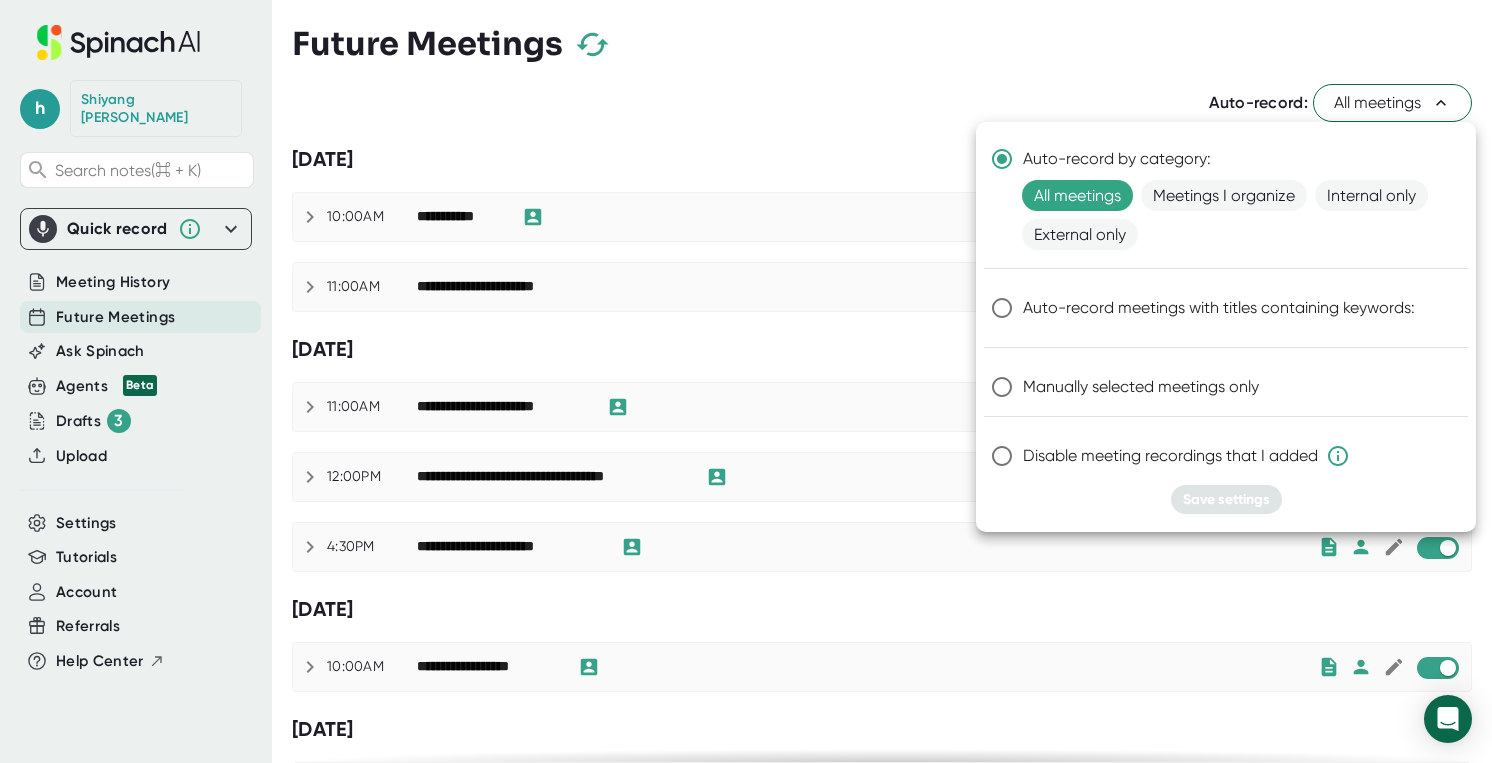 click at bounding box center (746, 381) 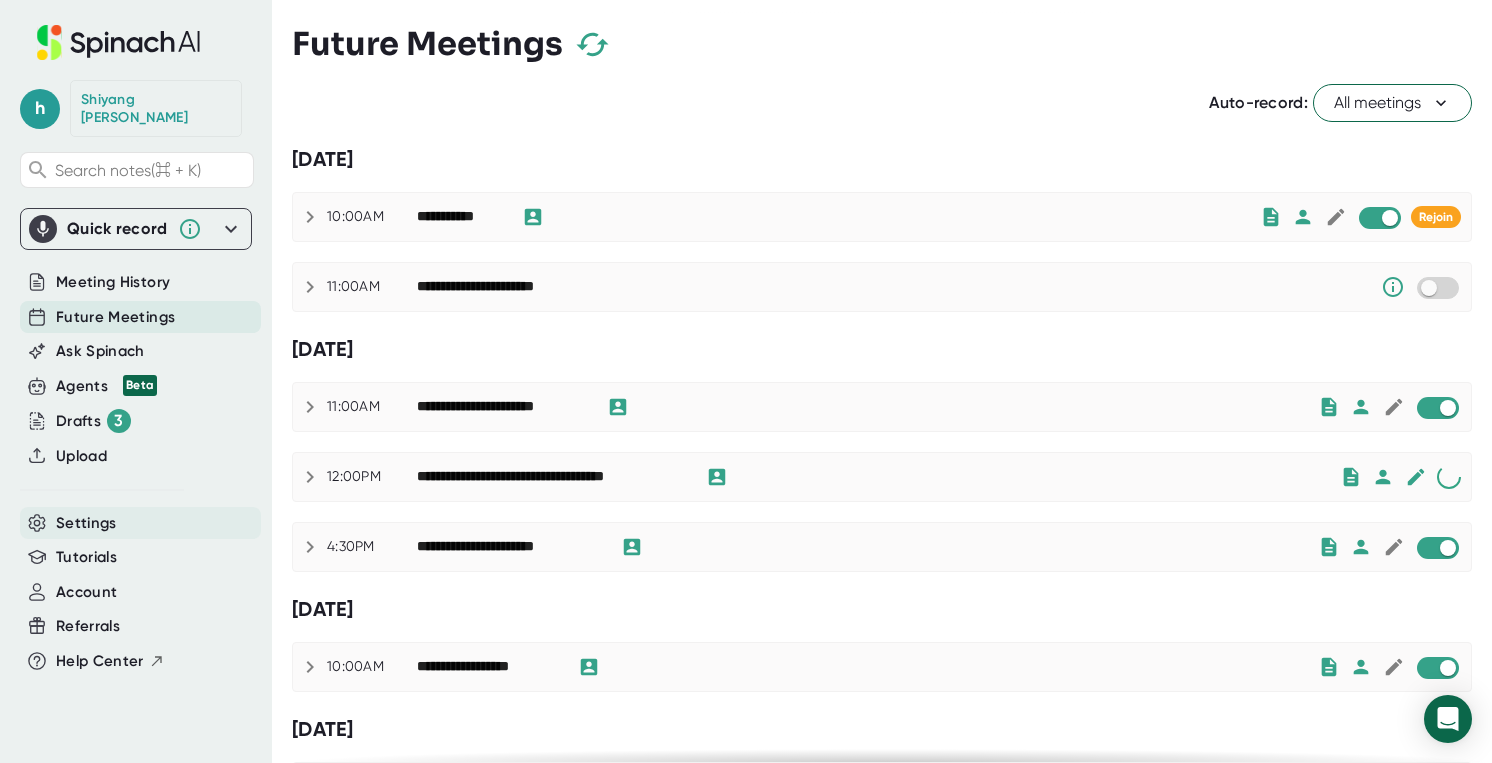 click on "Settings" at bounding box center [86, 523] 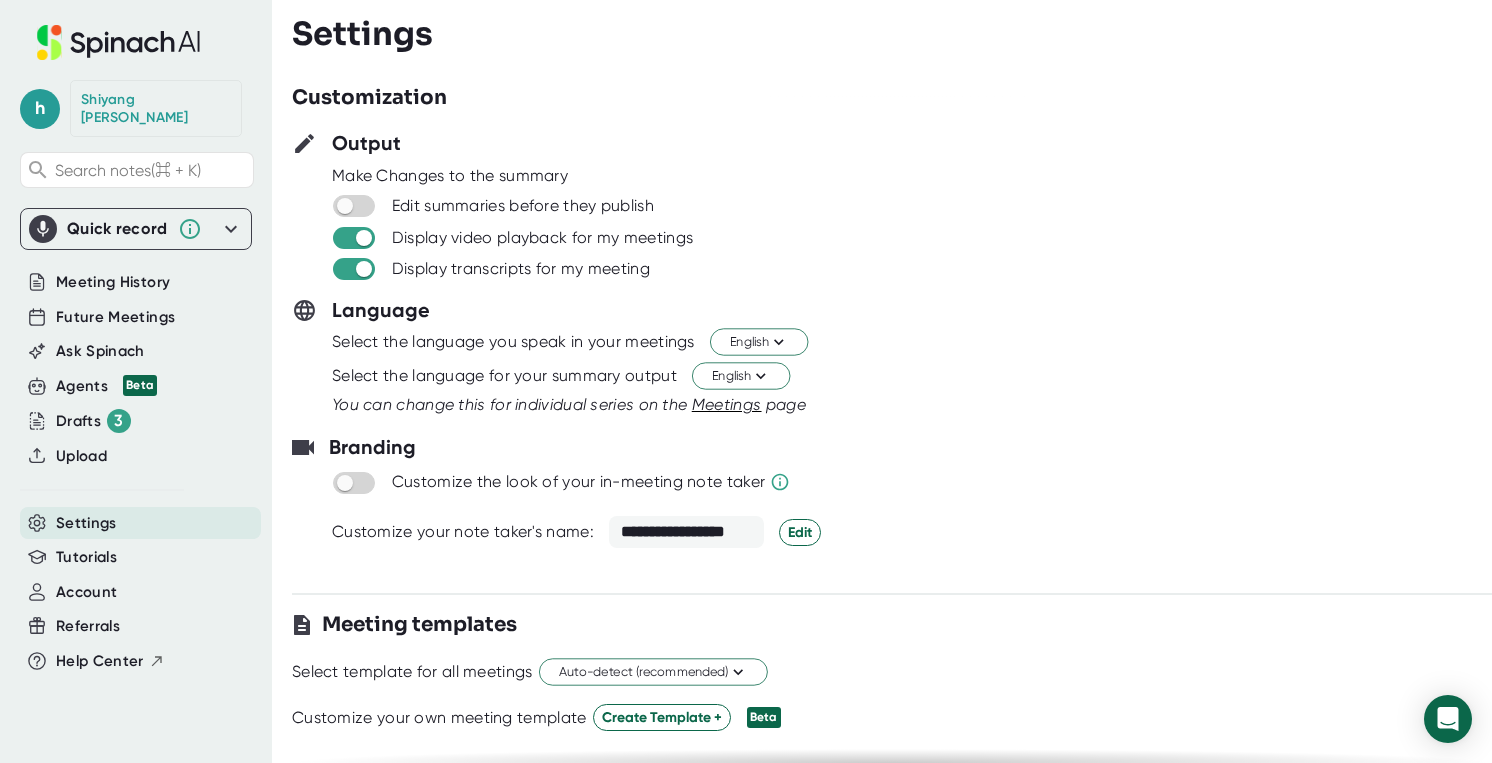 scroll, scrollTop: 0, scrollLeft: 0, axis: both 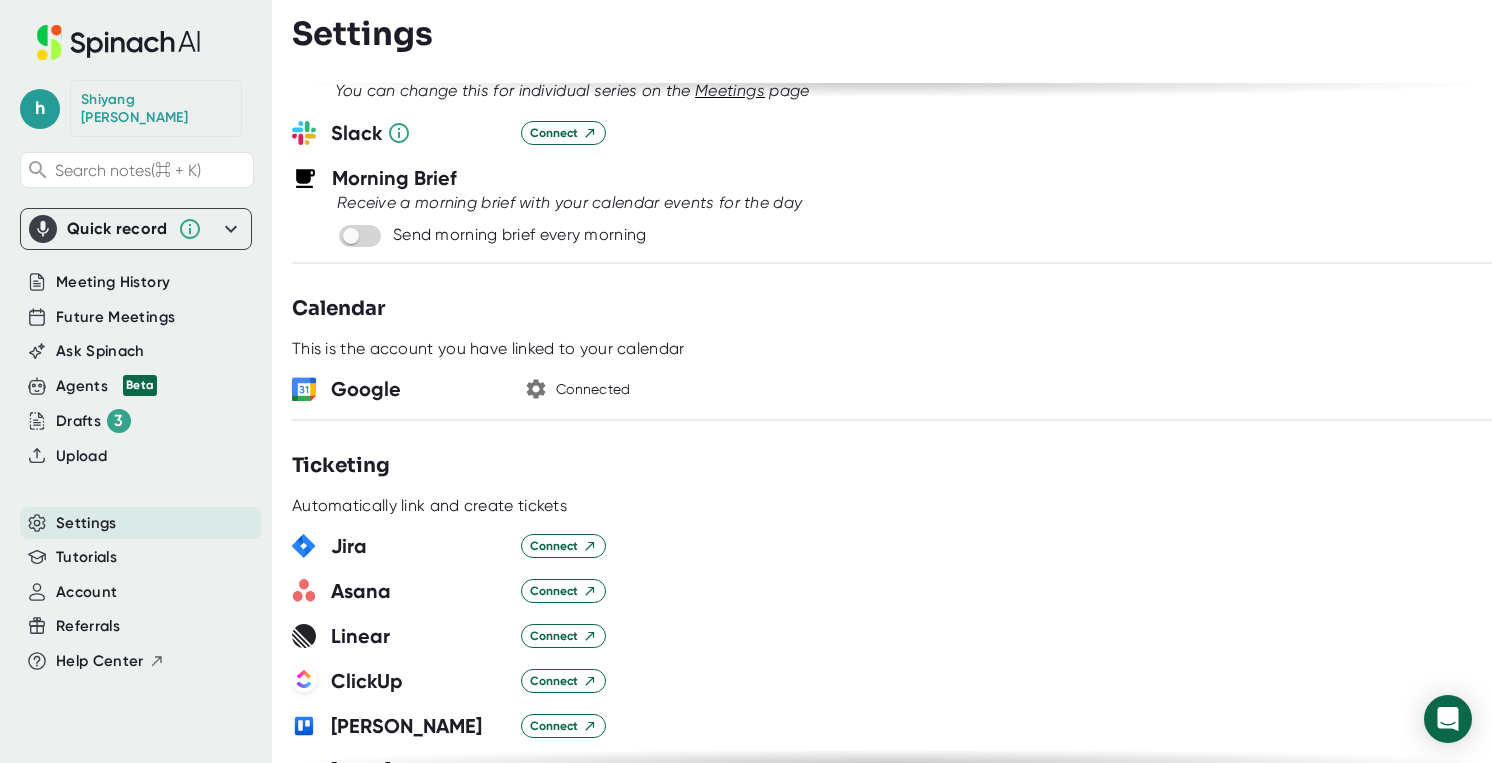 click on "Connected" at bounding box center [593, 390] 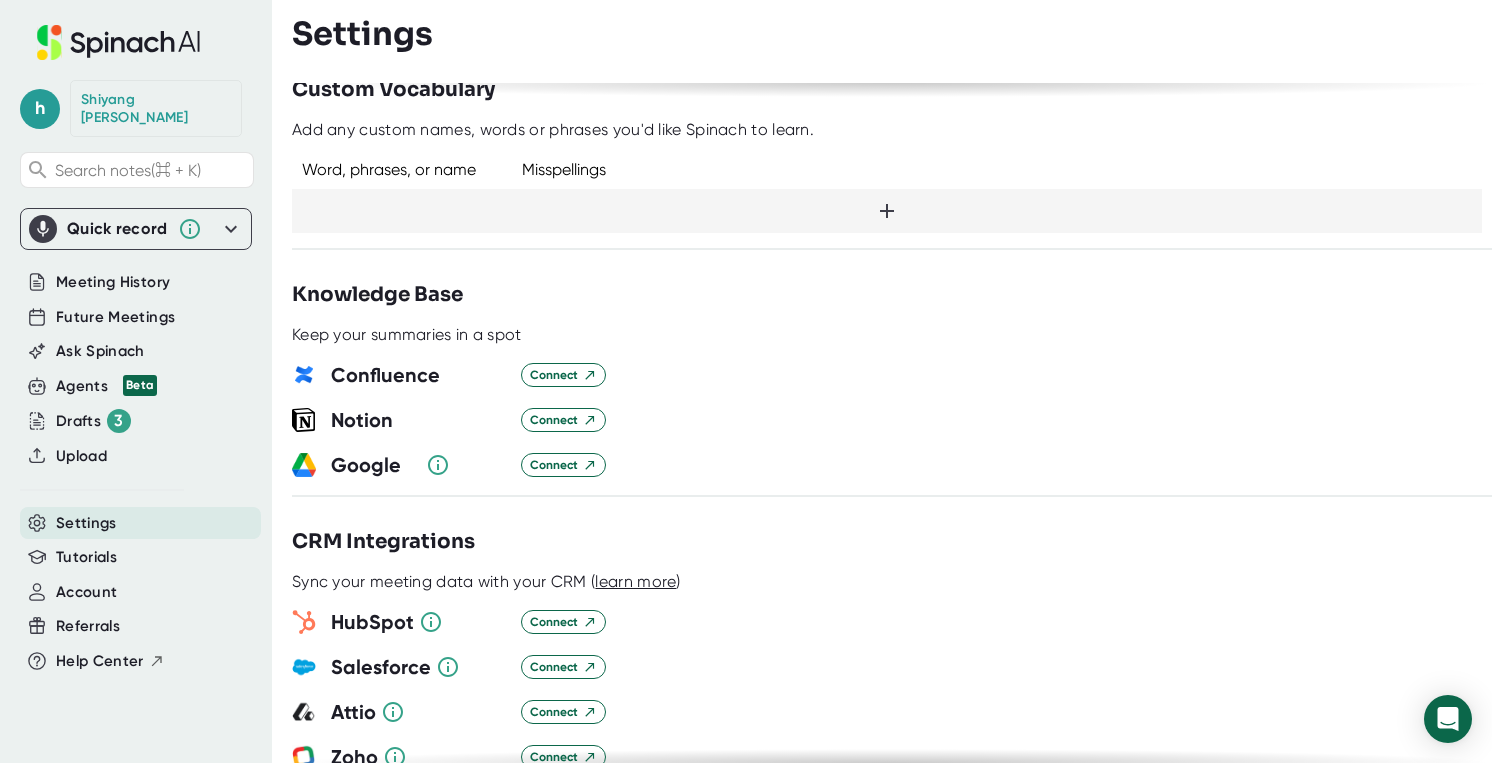 scroll, scrollTop: 1668, scrollLeft: 0, axis: vertical 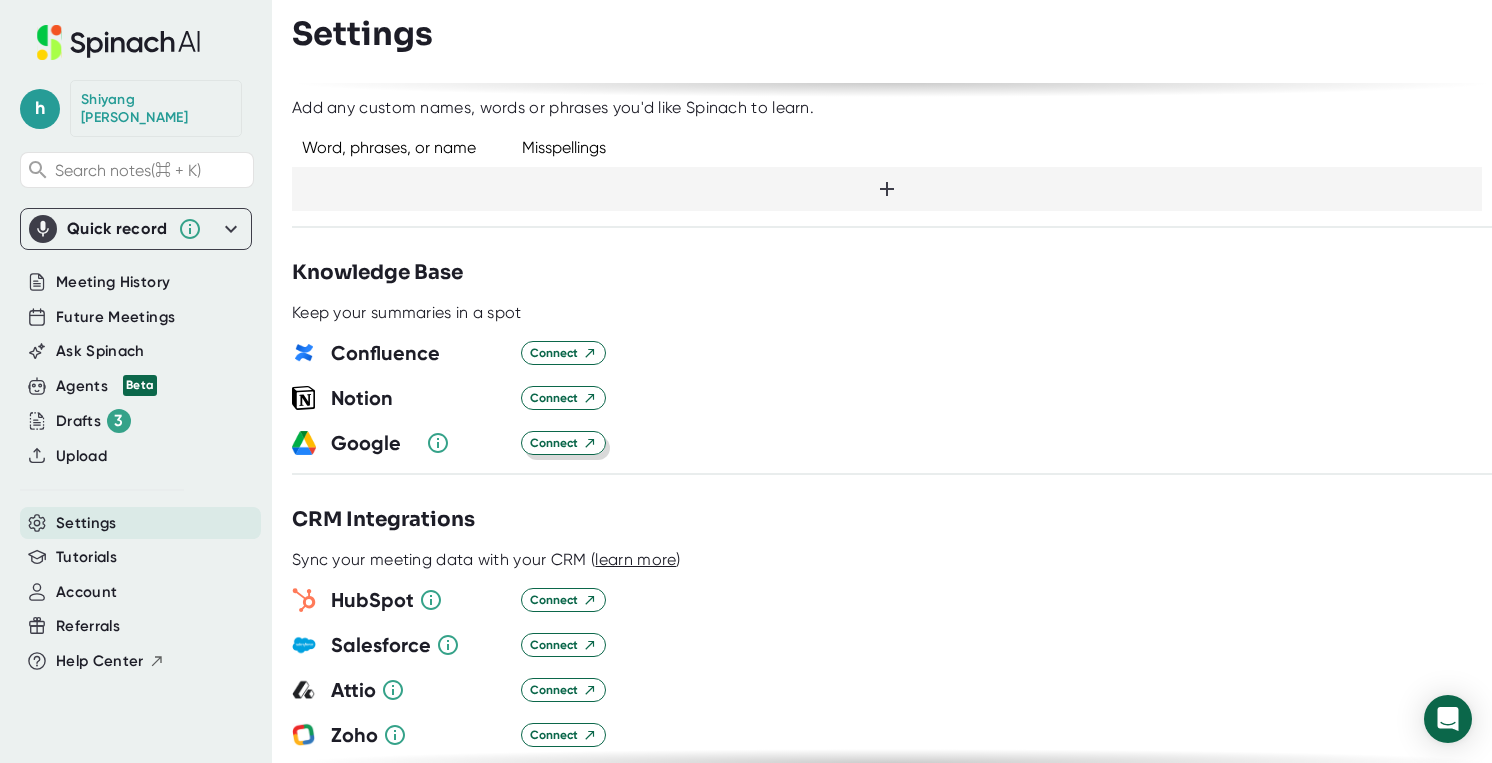 click on "Connect" at bounding box center (563, 443) 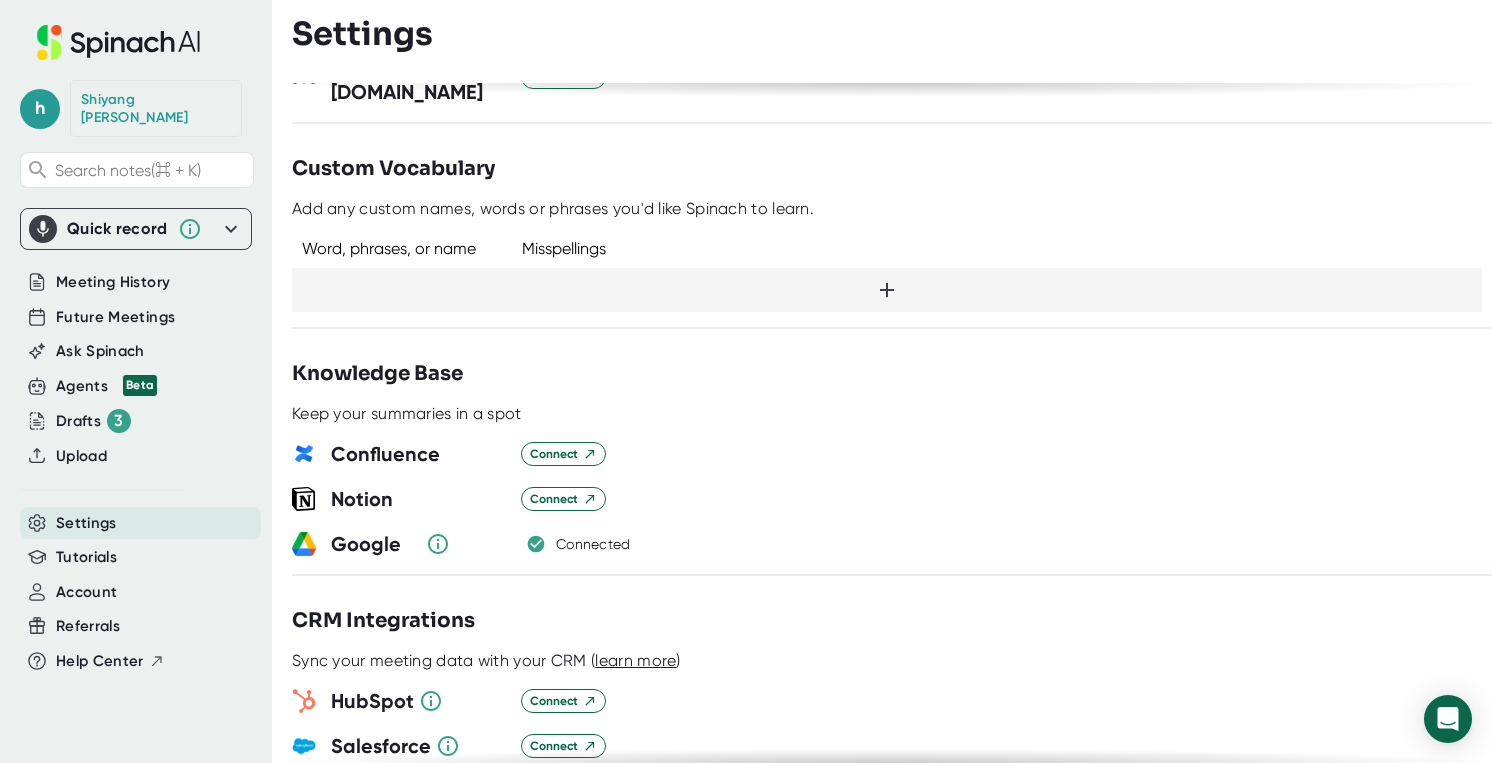 scroll, scrollTop: 1023, scrollLeft: 0, axis: vertical 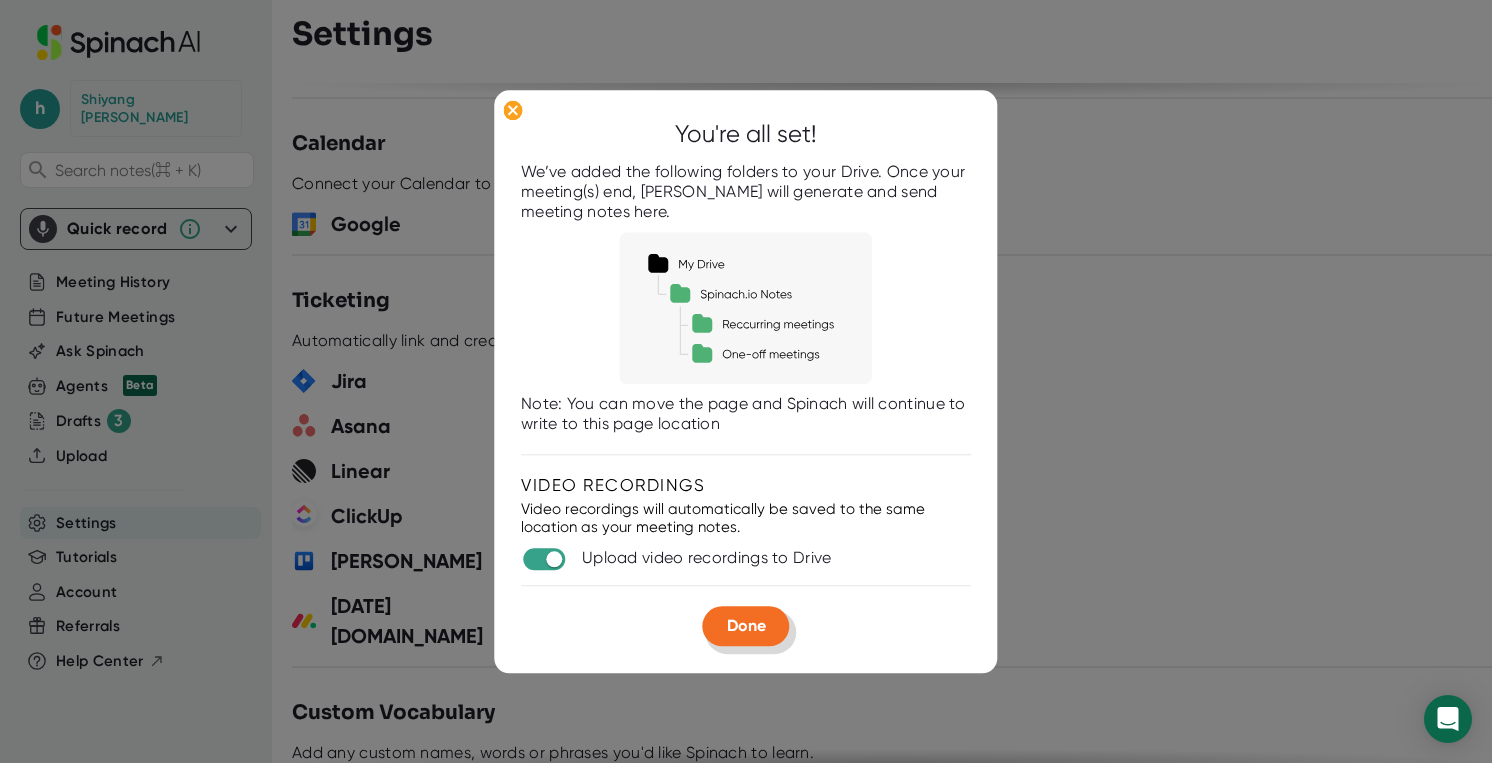 click on "Done" at bounding box center [746, 626] 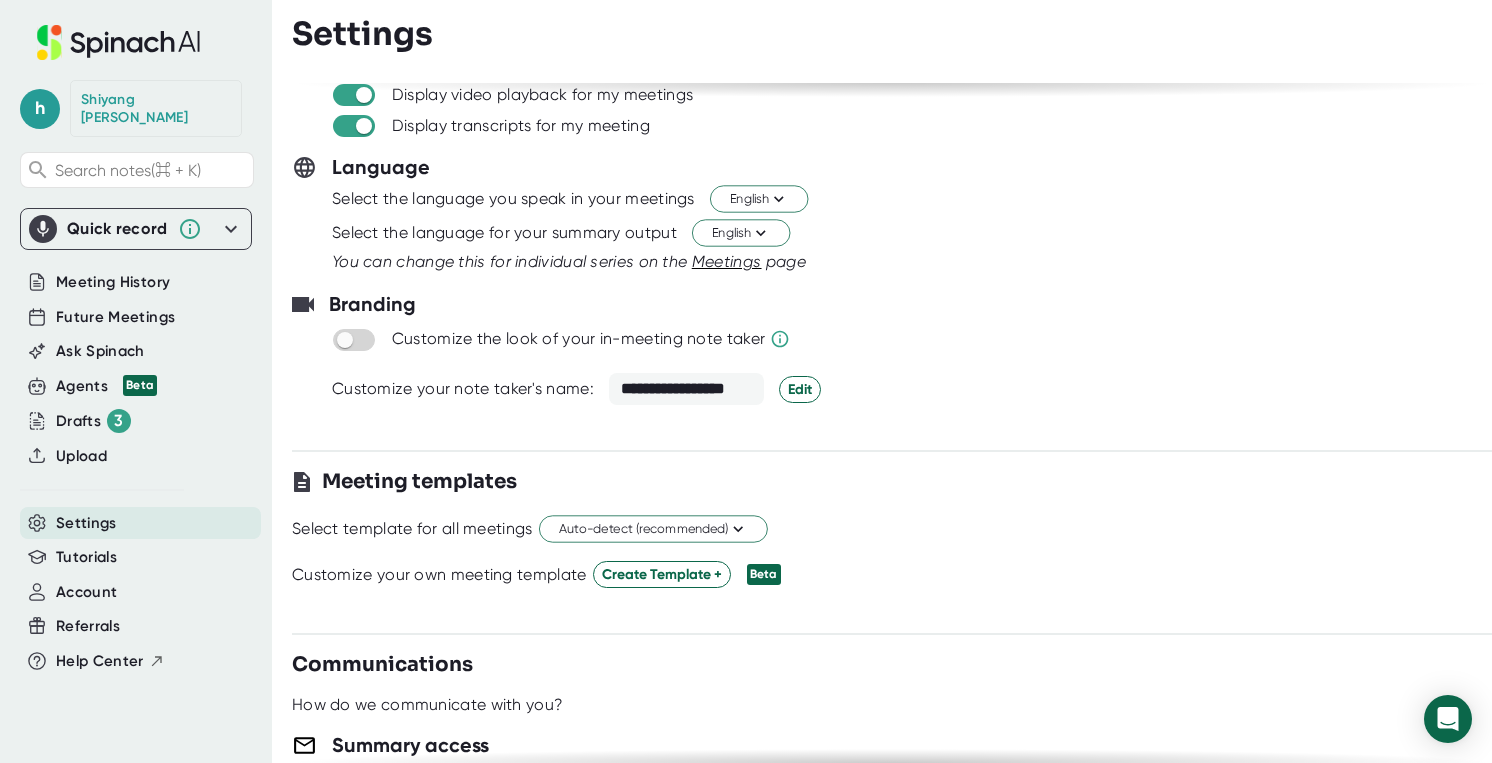 scroll, scrollTop: 0, scrollLeft: 0, axis: both 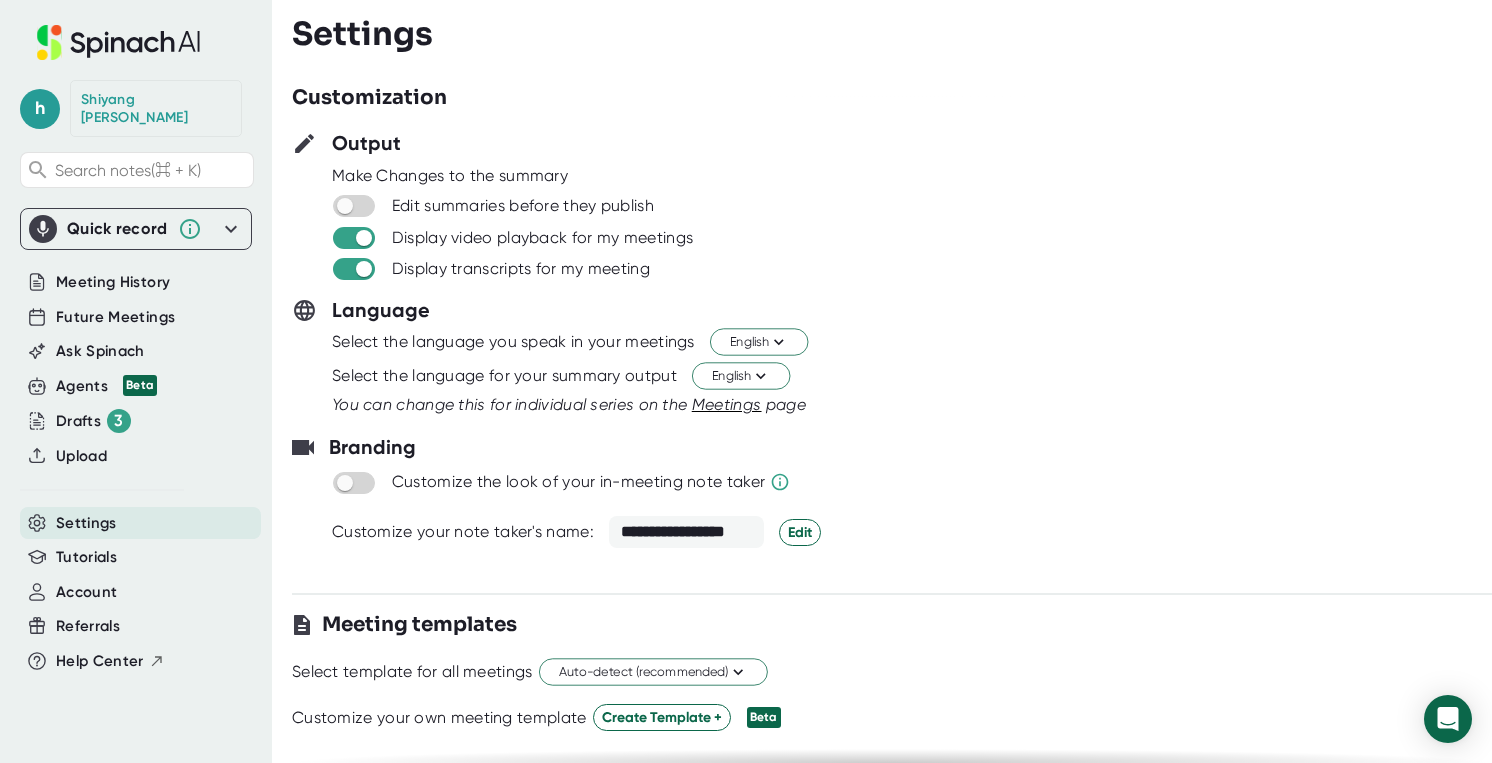 click on "Settings" at bounding box center (140, 523) 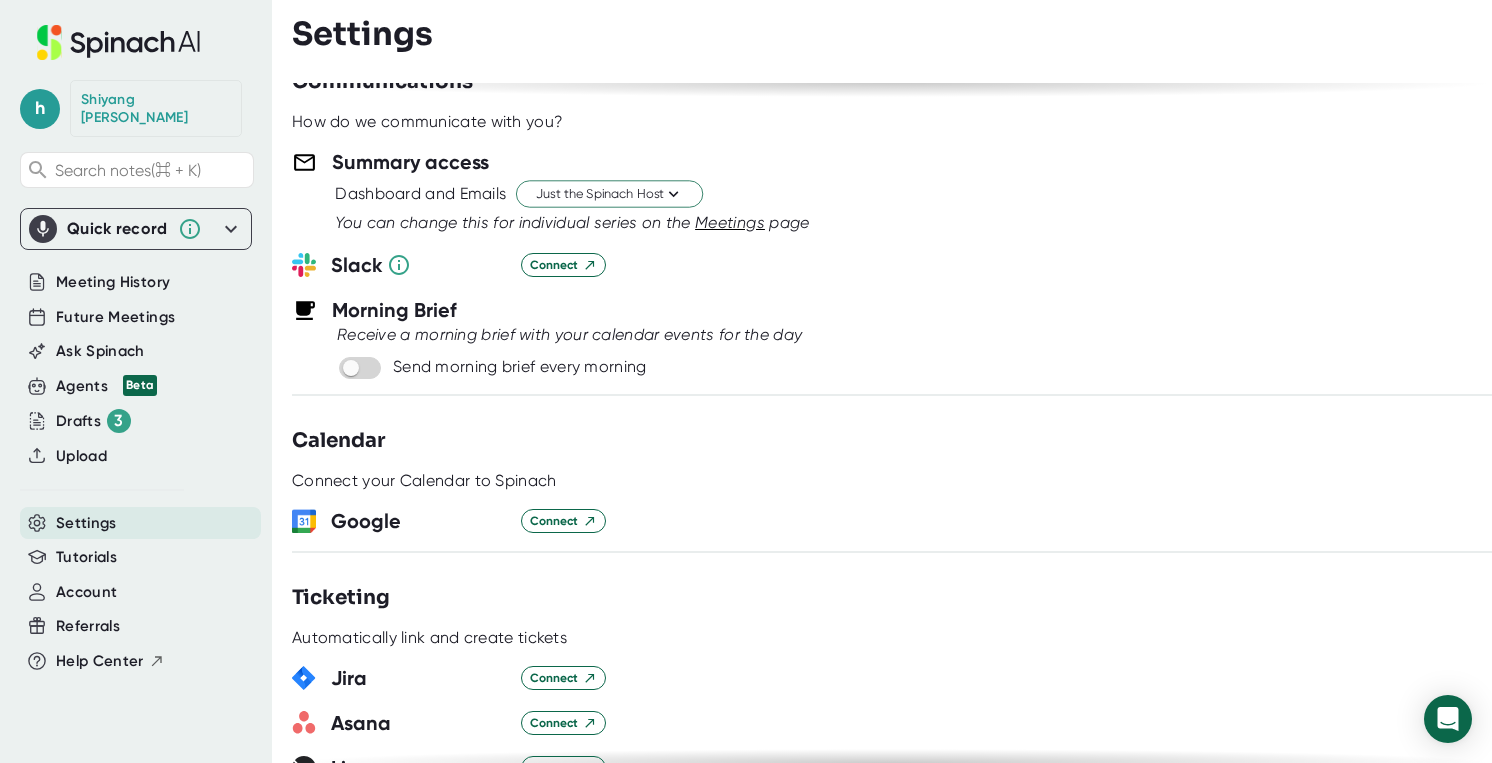 scroll, scrollTop: 760, scrollLeft: 0, axis: vertical 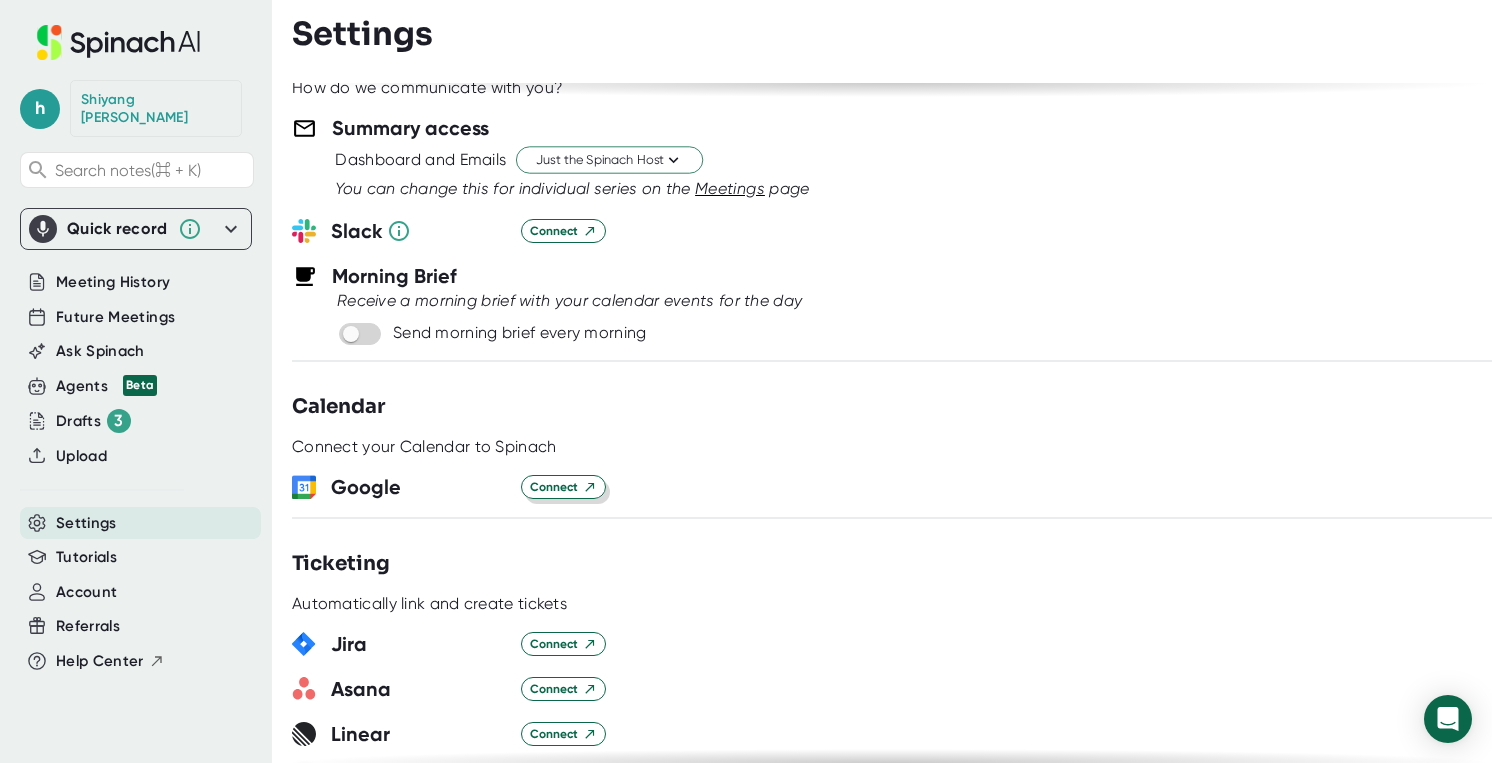click on "Connect" at bounding box center (563, 487) 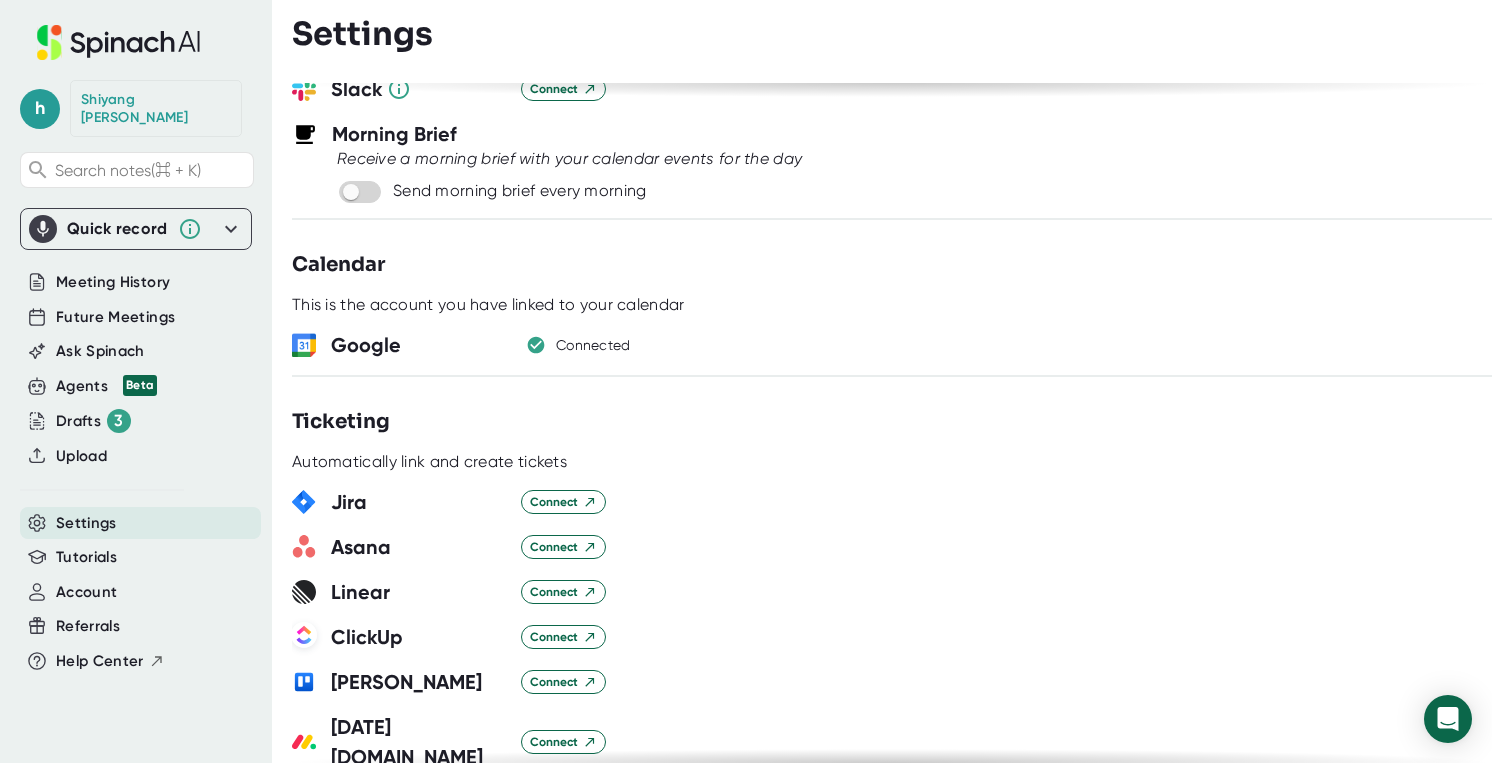 scroll, scrollTop: 991, scrollLeft: 0, axis: vertical 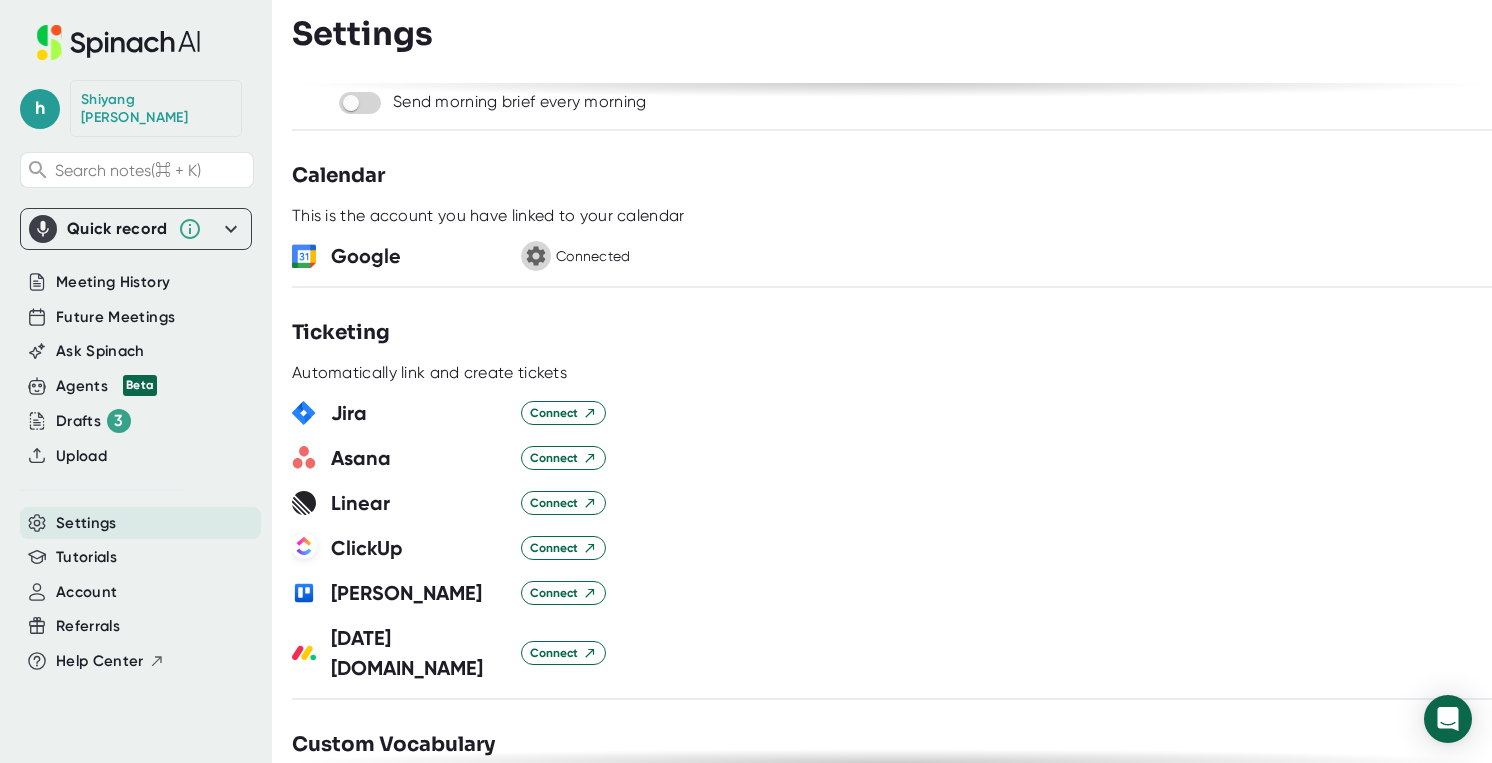 click 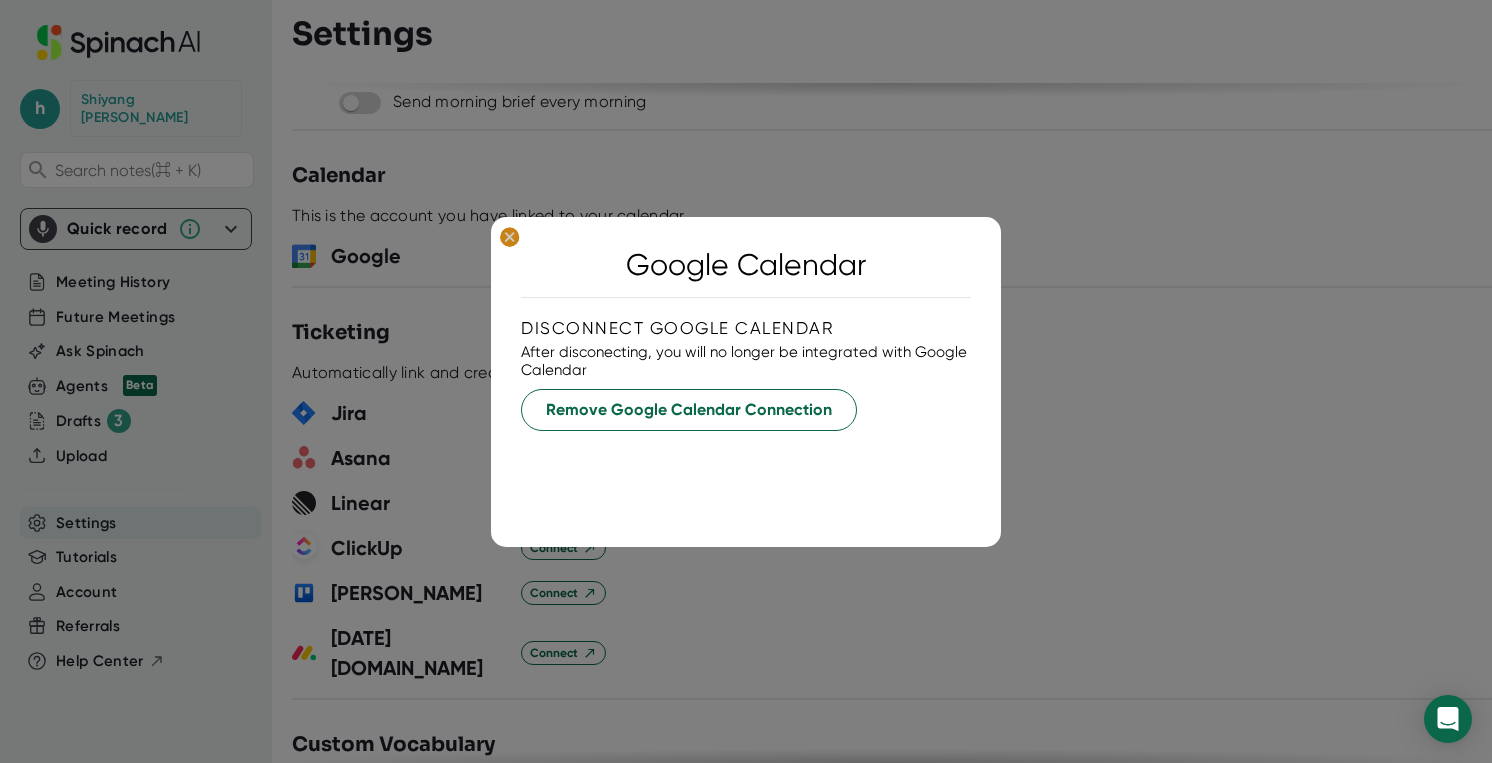 click 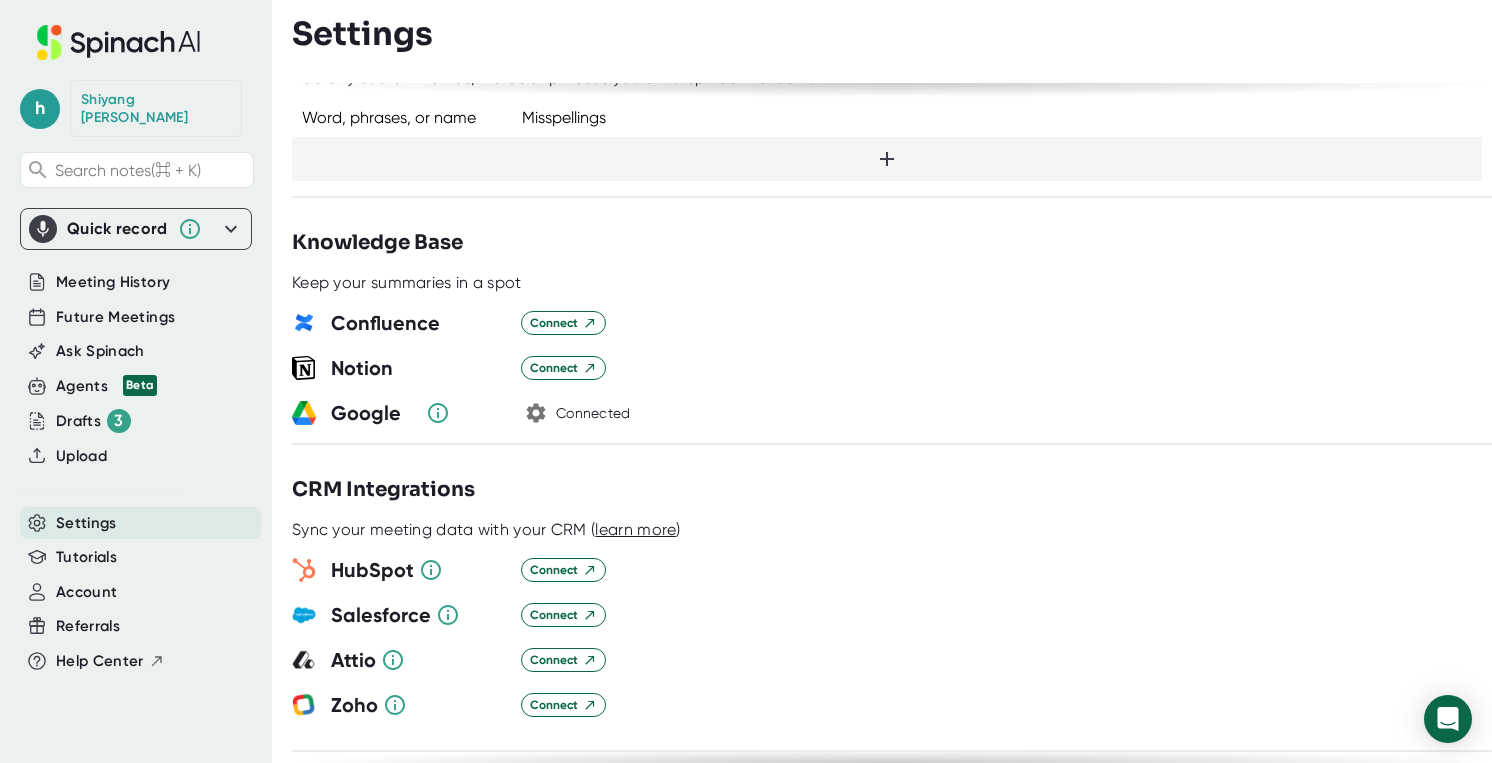 scroll, scrollTop: 1704, scrollLeft: 0, axis: vertical 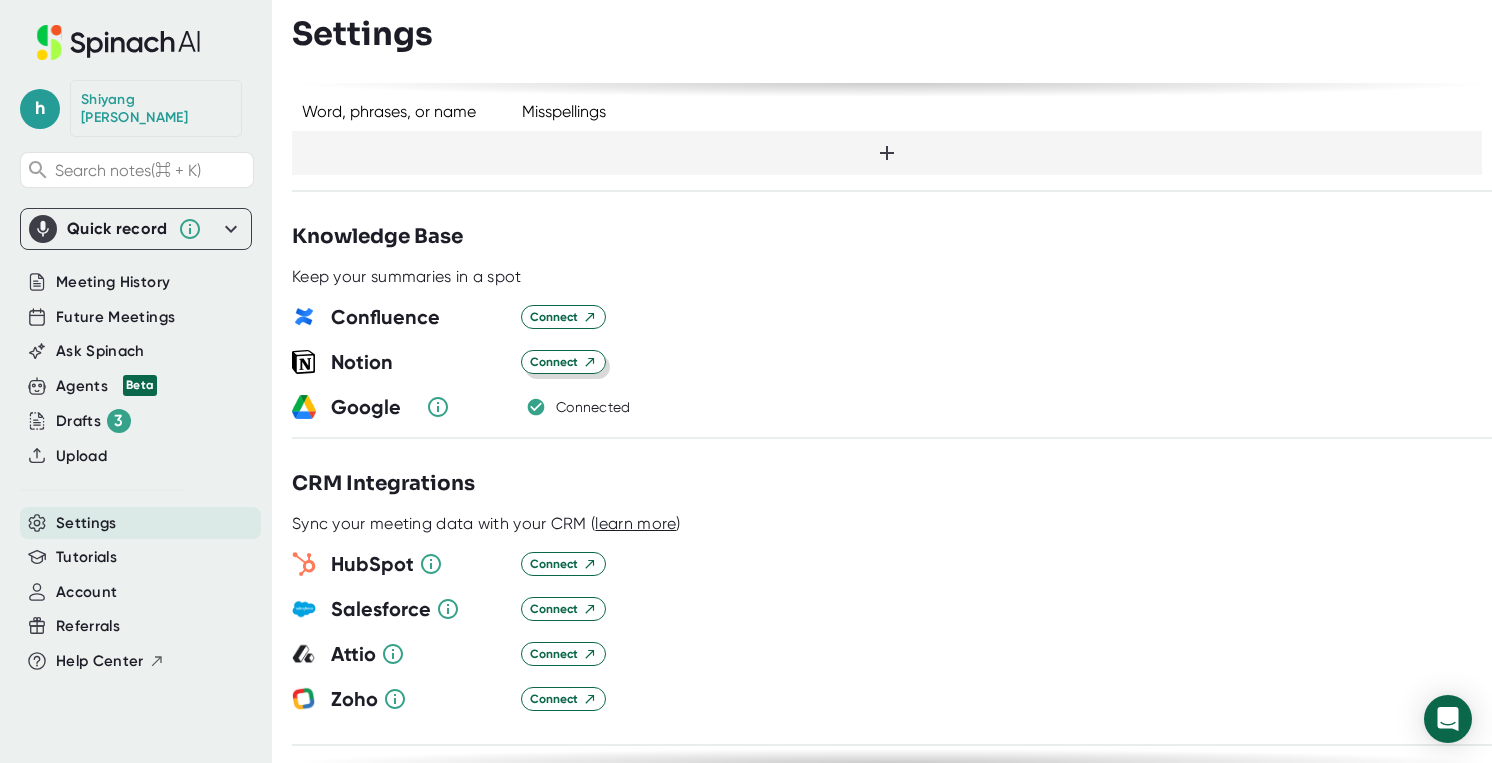 click on "Connect" at bounding box center [563, 362] 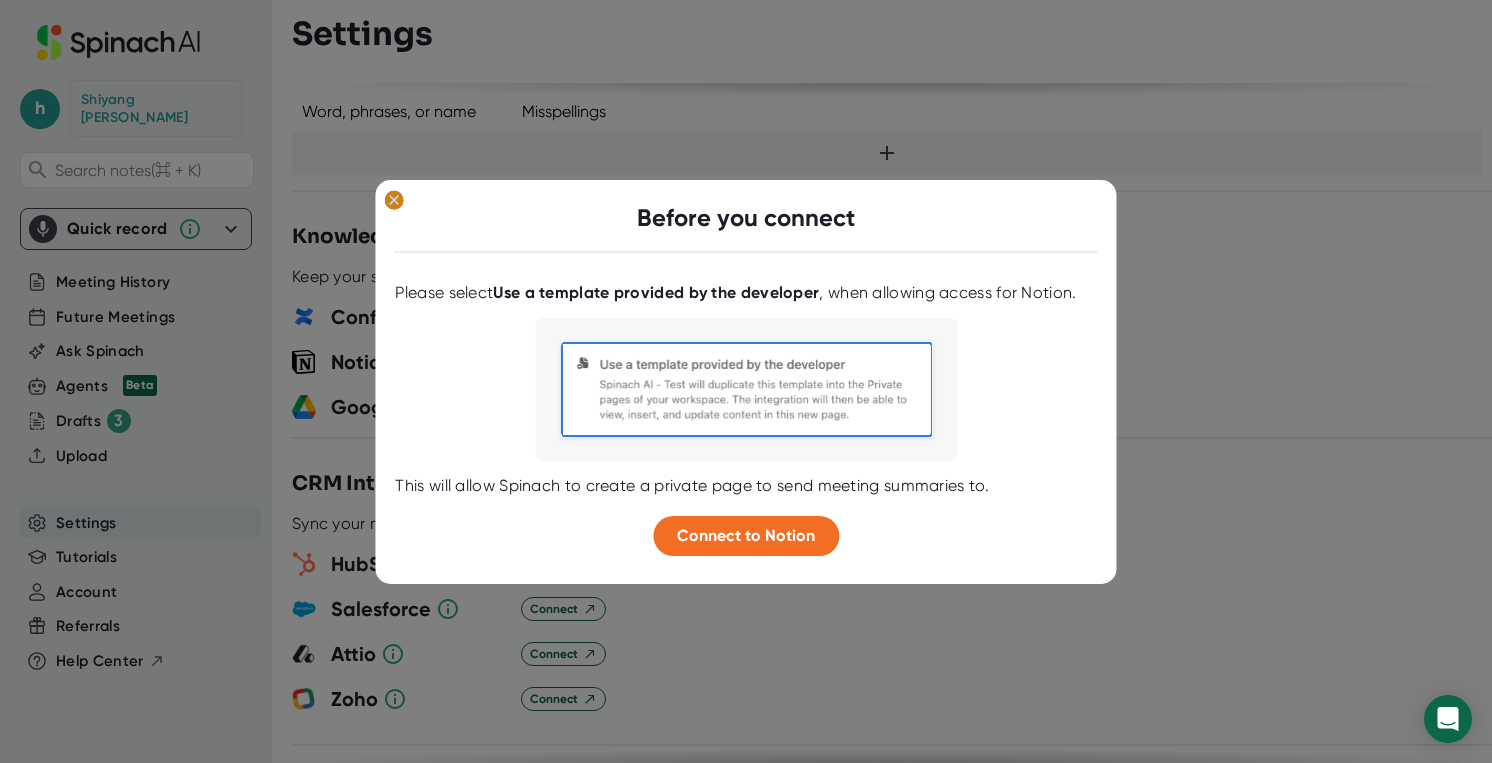 click 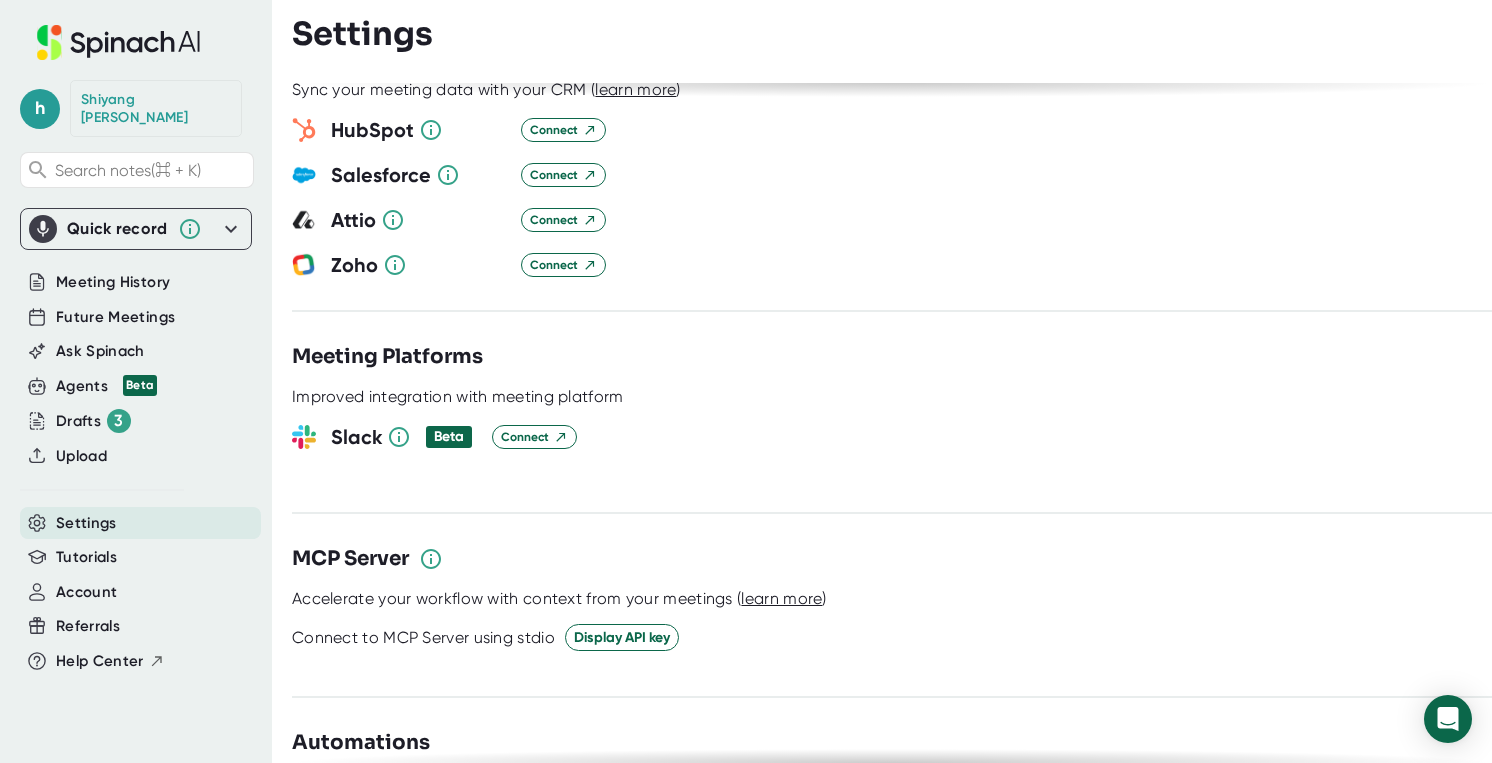 scroll, scrollTop: 2162, scrollLeft: 0, axis: vertical 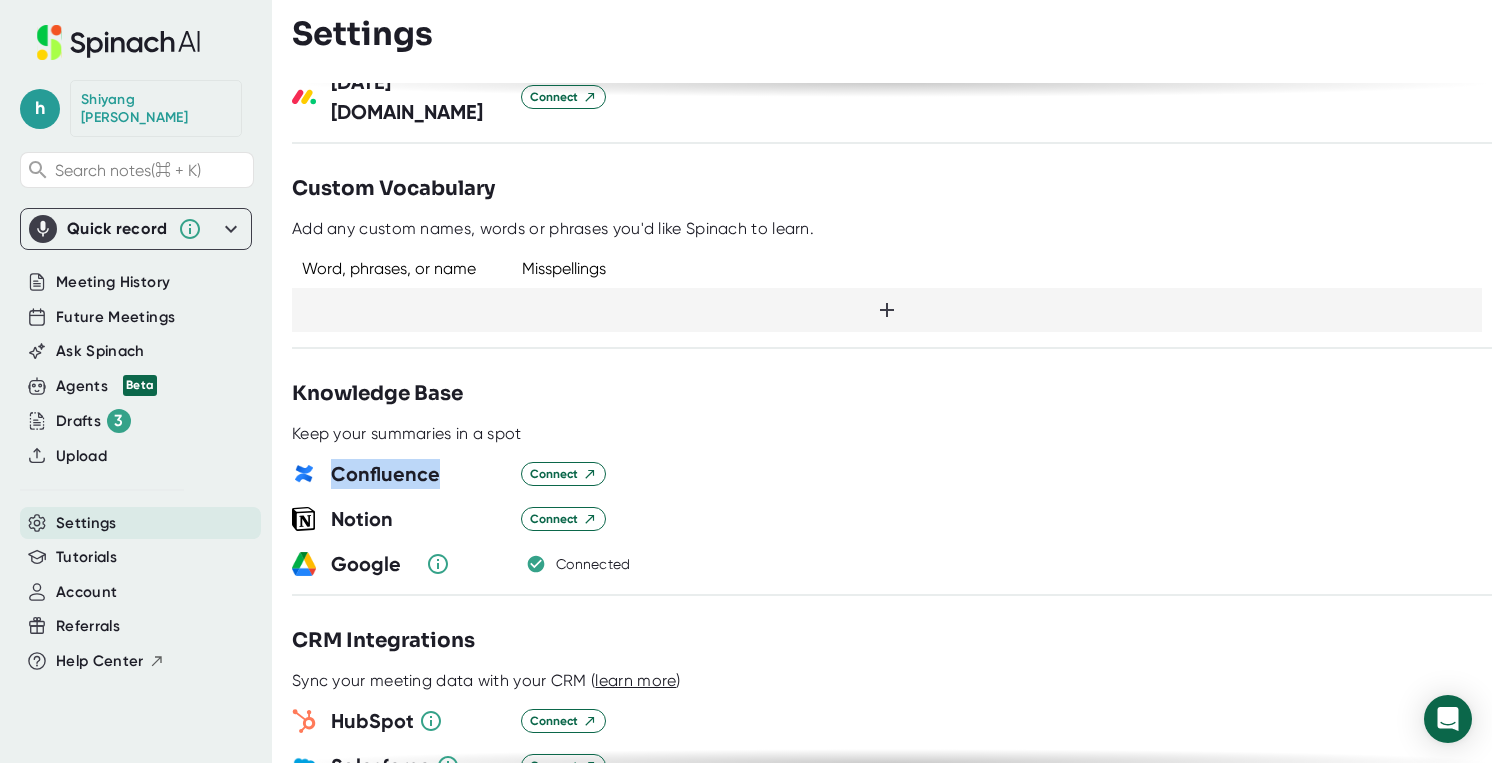 drag, startPoint x: 331, startPoint y: 438, endPoint x: 451, endPoint y: 440, distance: 120.01666 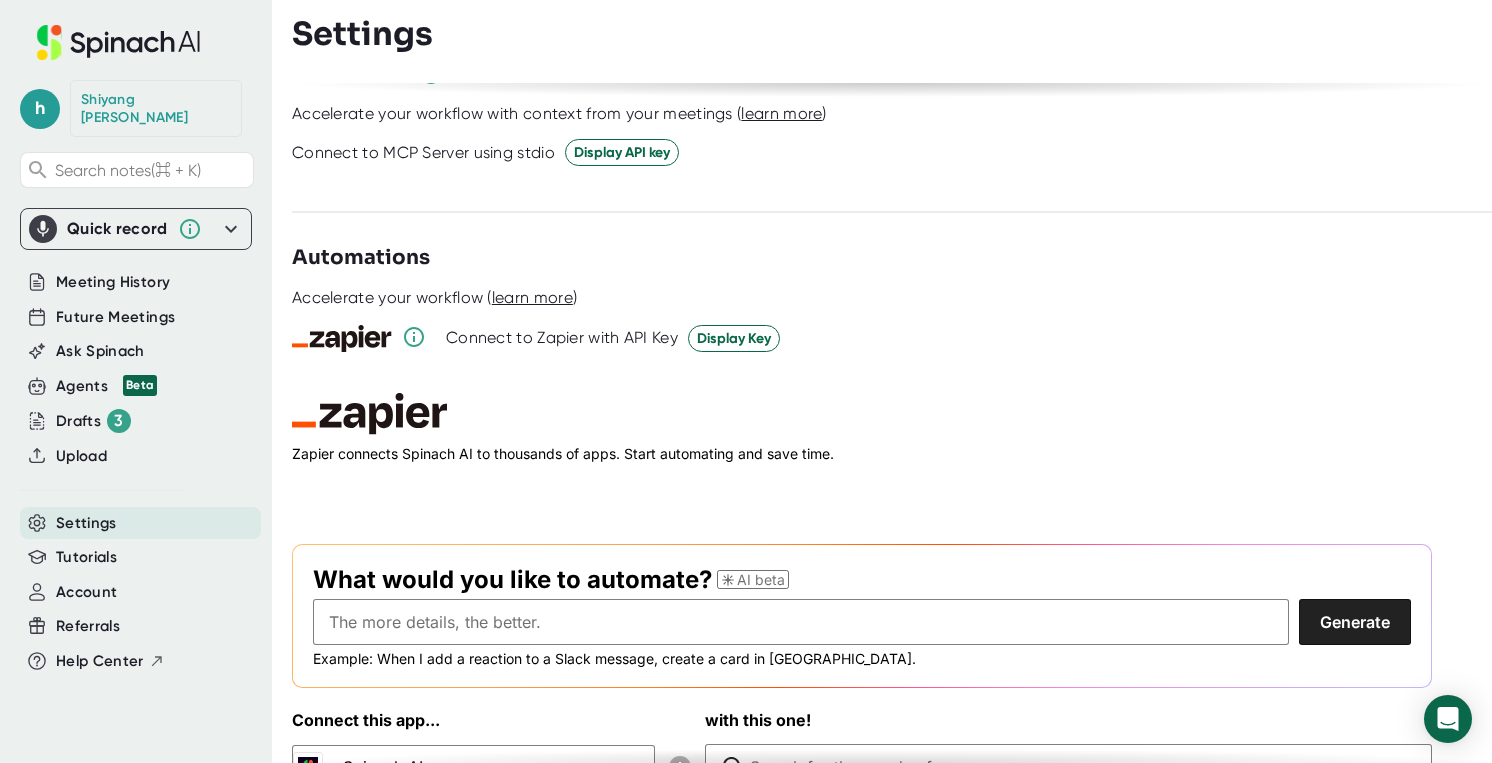 scroll, scrollTop: 2652, scrollLeft: 0, axis: vertical 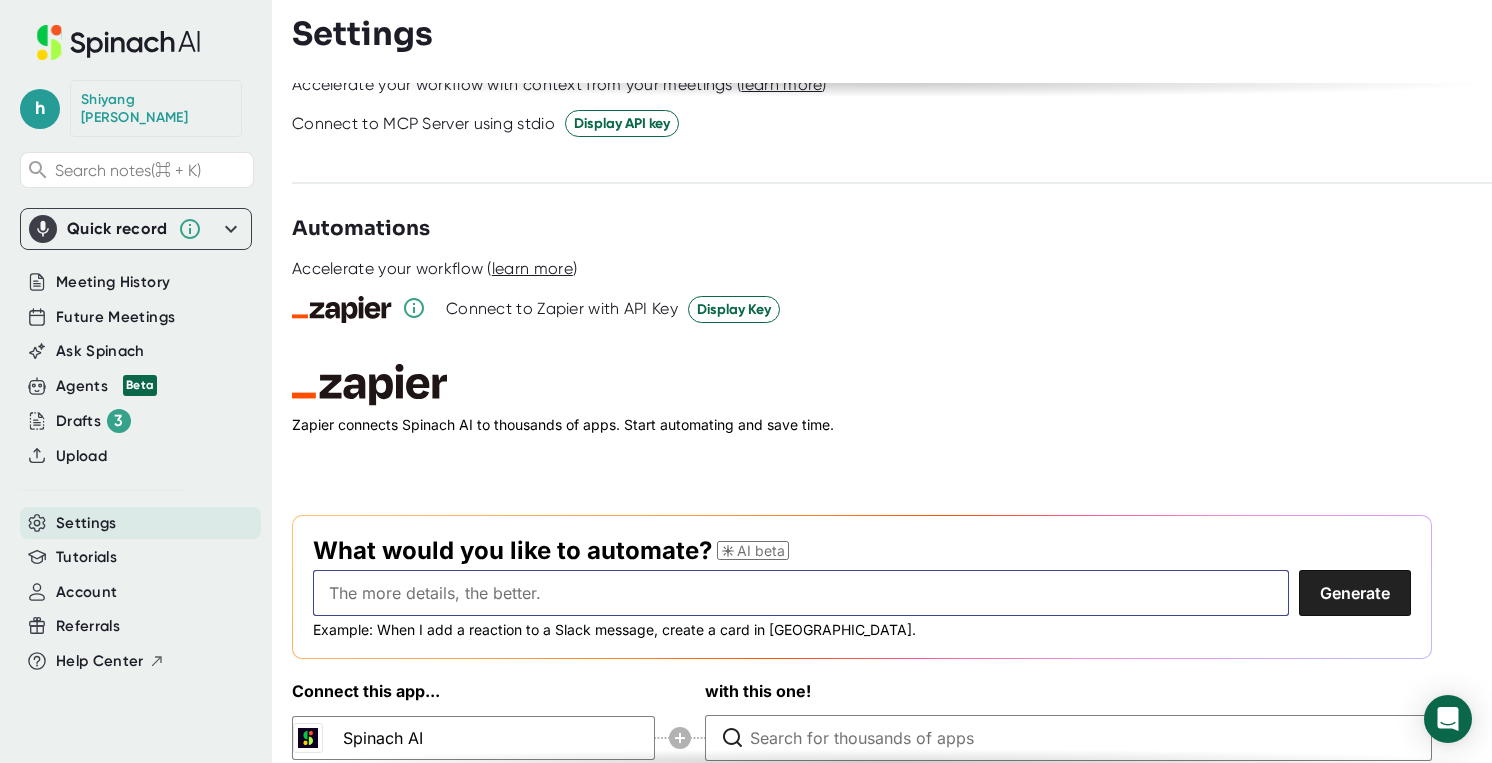 click at bounding box center [801, 593] 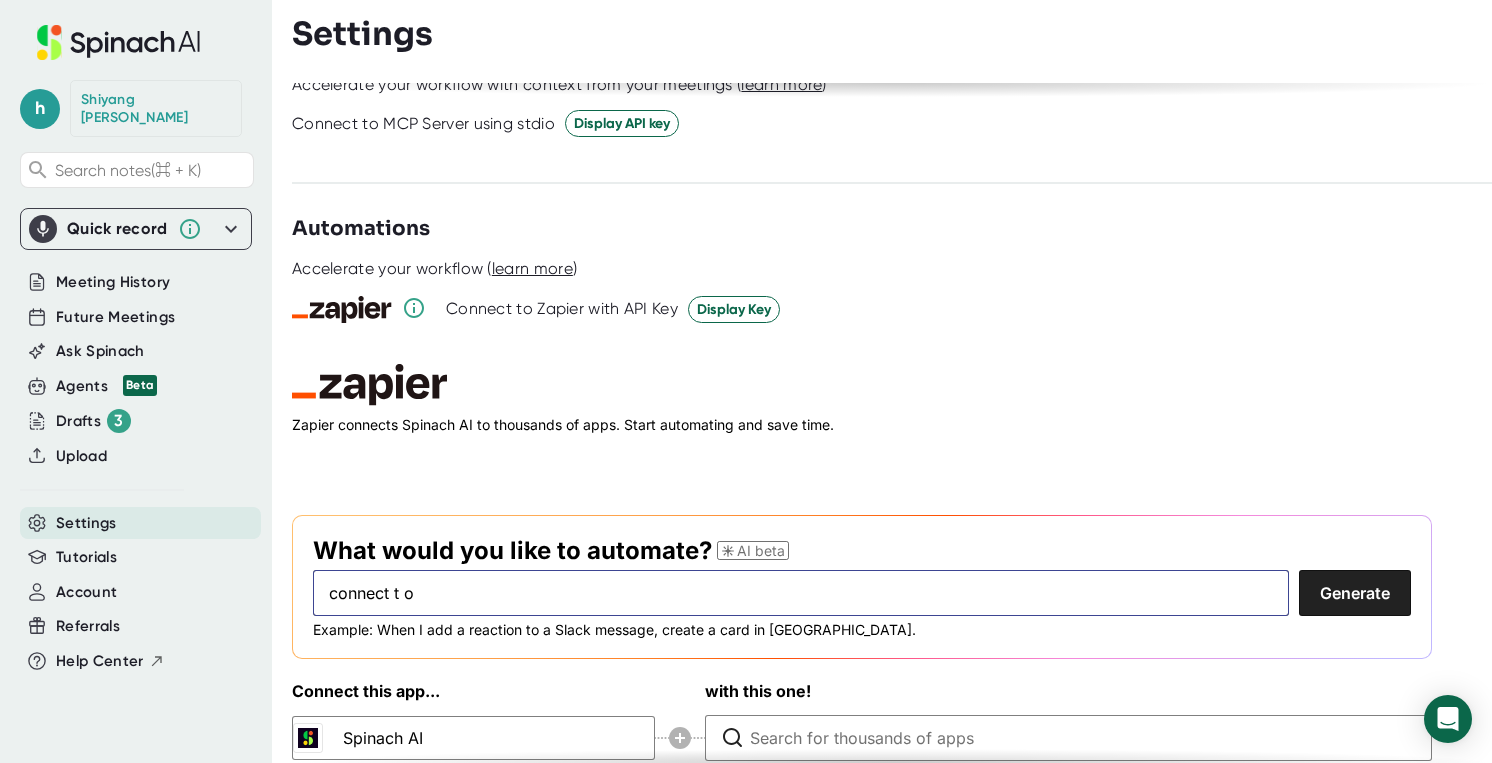 drag, startPoint x: 434, startPoint y: 561, endPoint x: 387, endPoint y: 557, distance: 47.169907 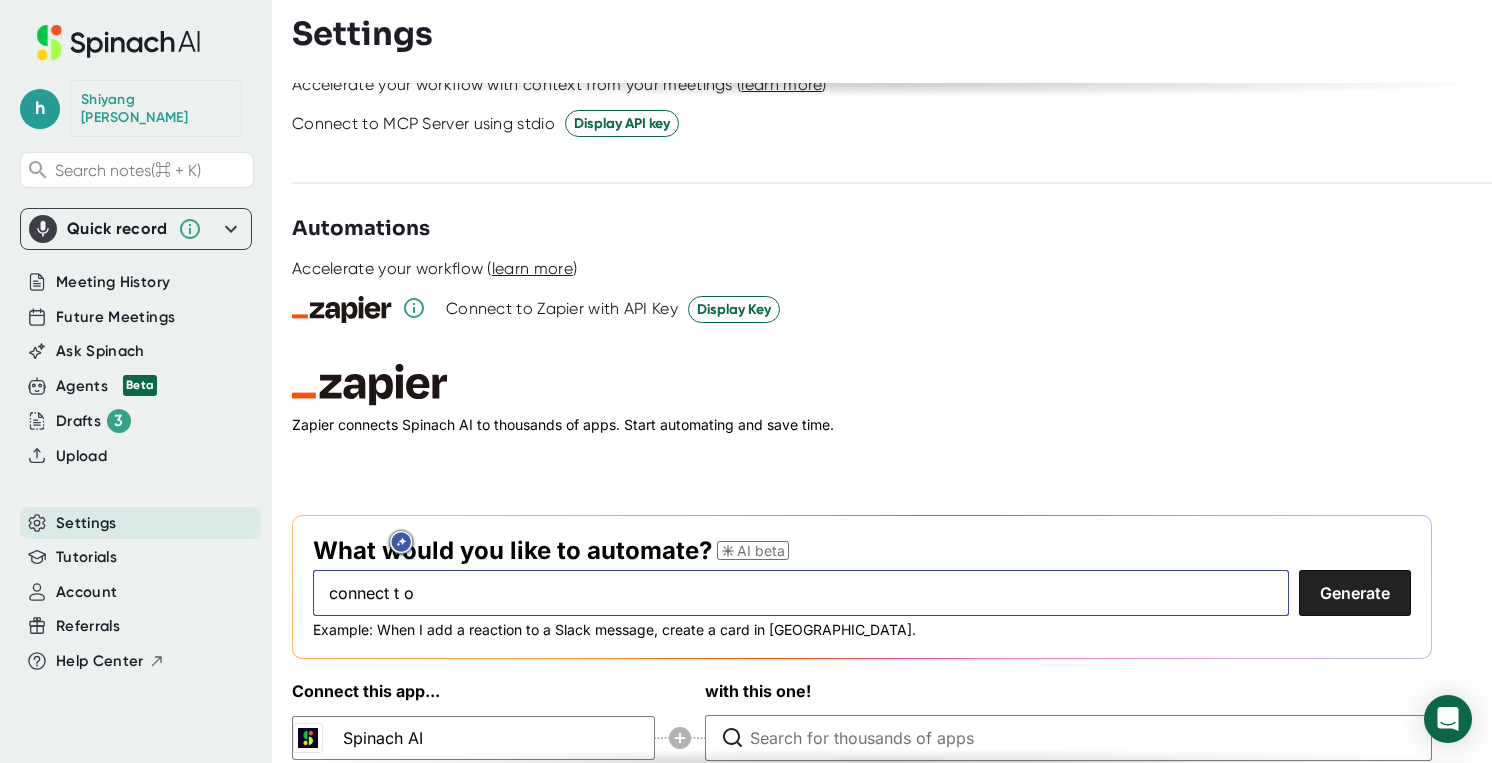 click on "connect t o" at bounding box center (801, 593) 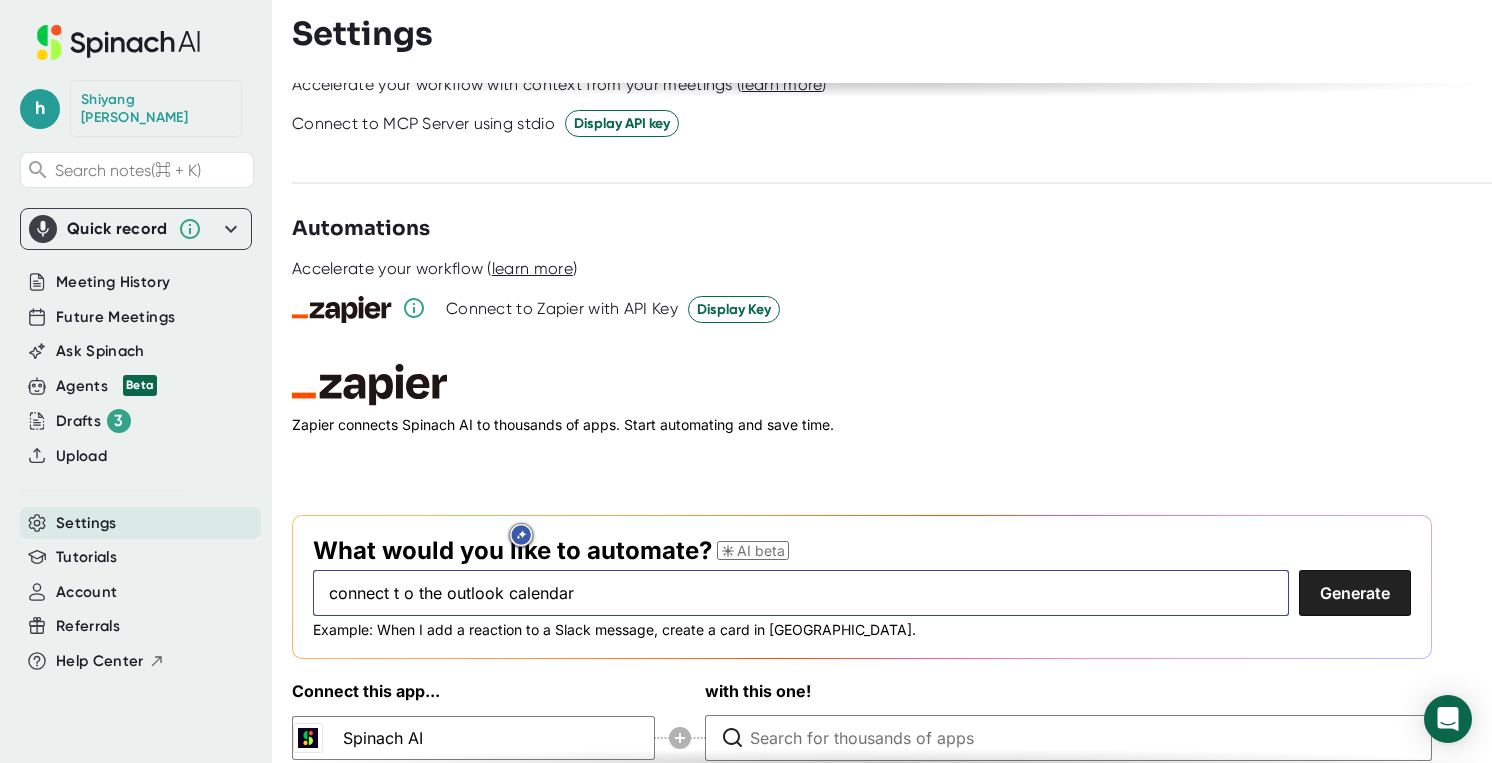 type on "connect t o the outlook calendar" 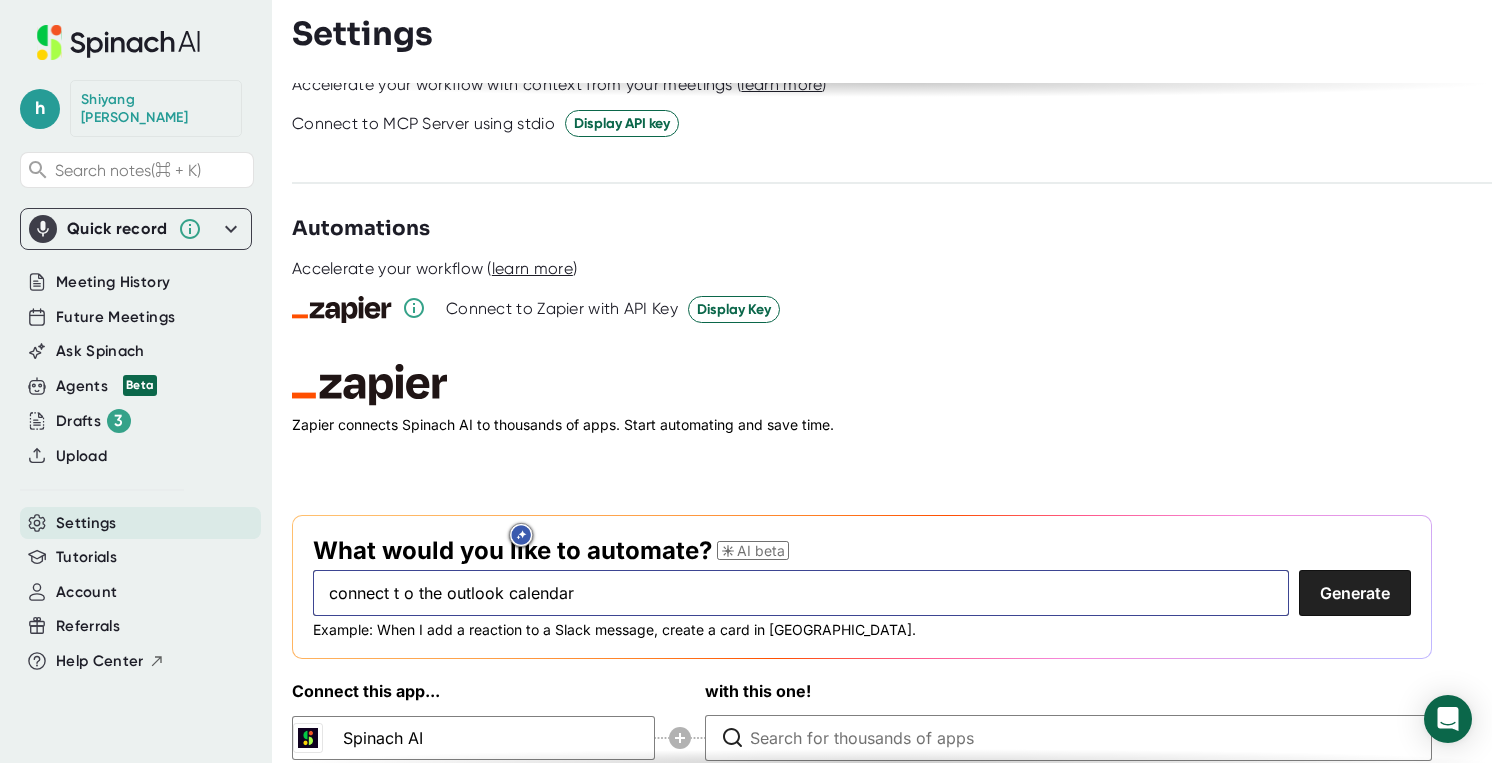 click on "Generate" at bounding box center [1355, 593] 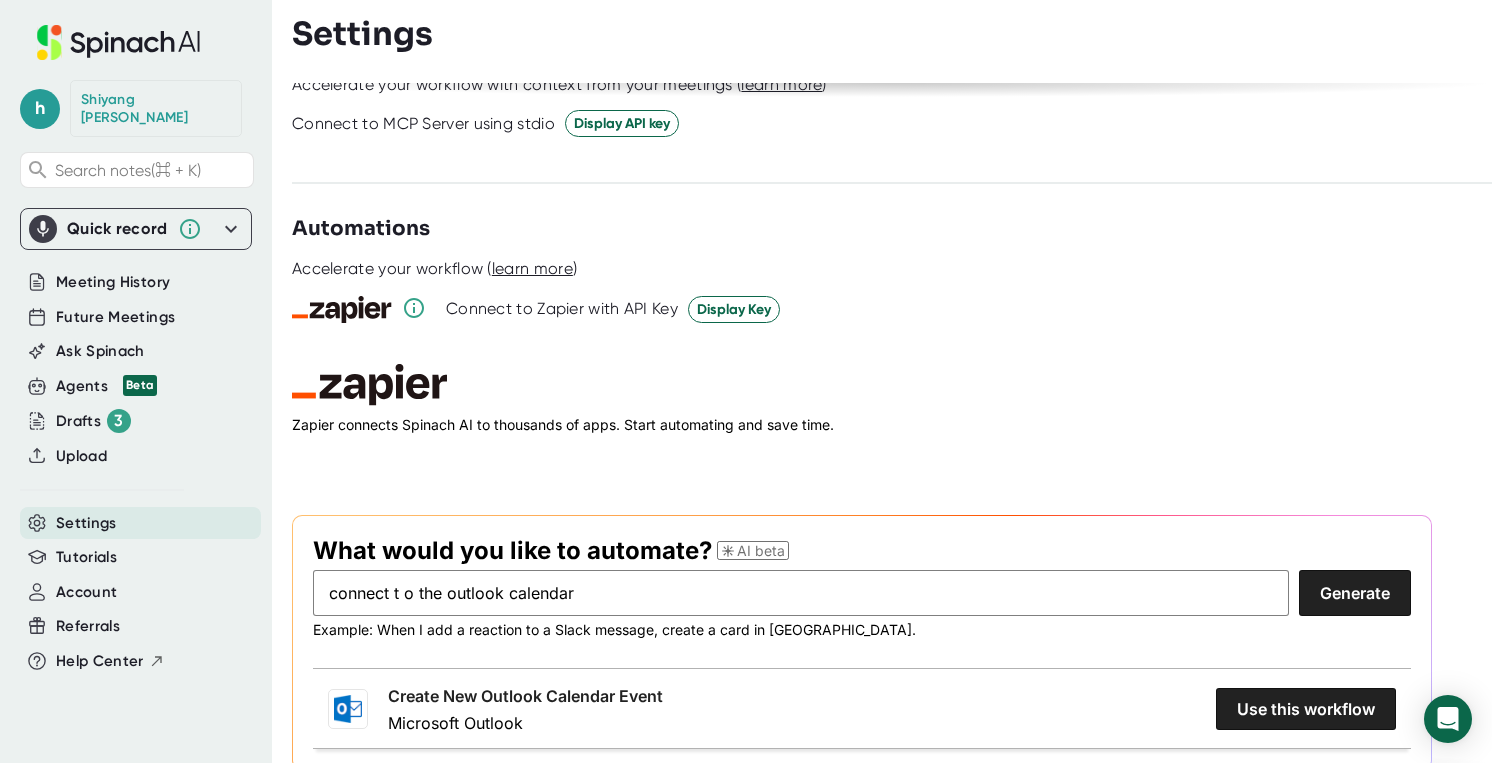 click on "Create New Outlook Calendar Event" at bounding box center (525, 696) 